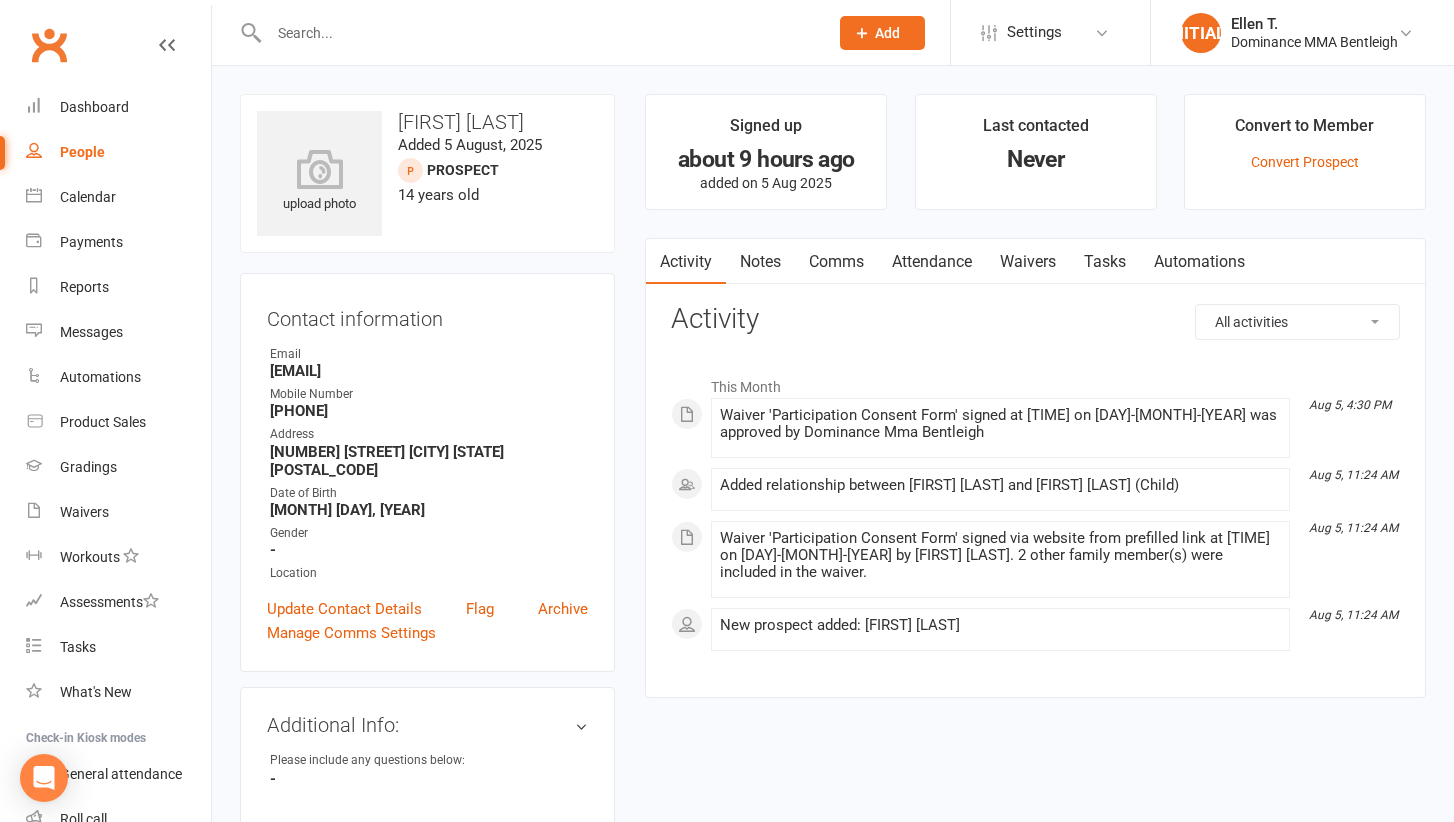 scroll, scrollTop: 0, scrollLeft: 0, axis: both 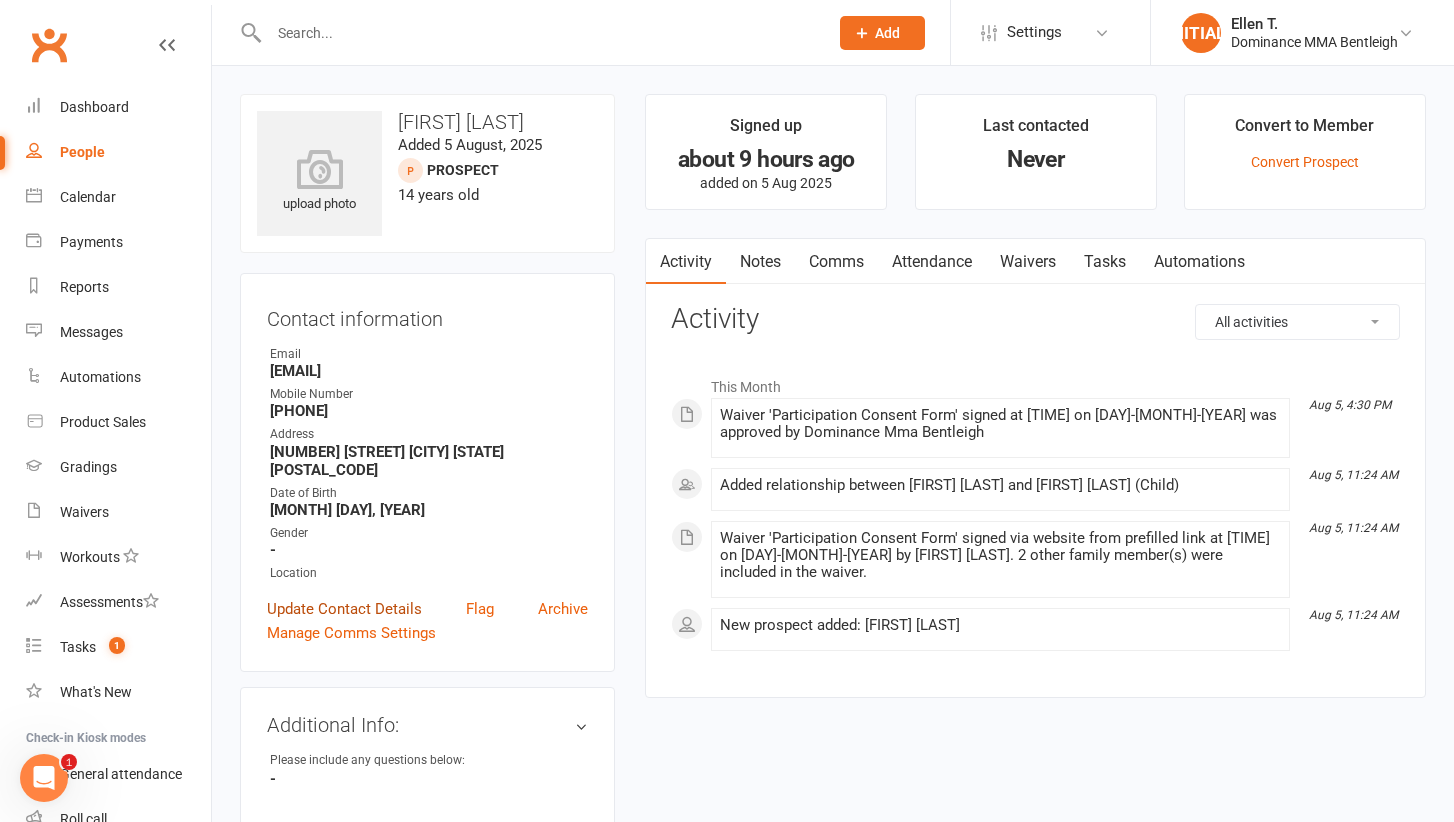 click on "Update Contact Details" at bounding box center (344, 609) 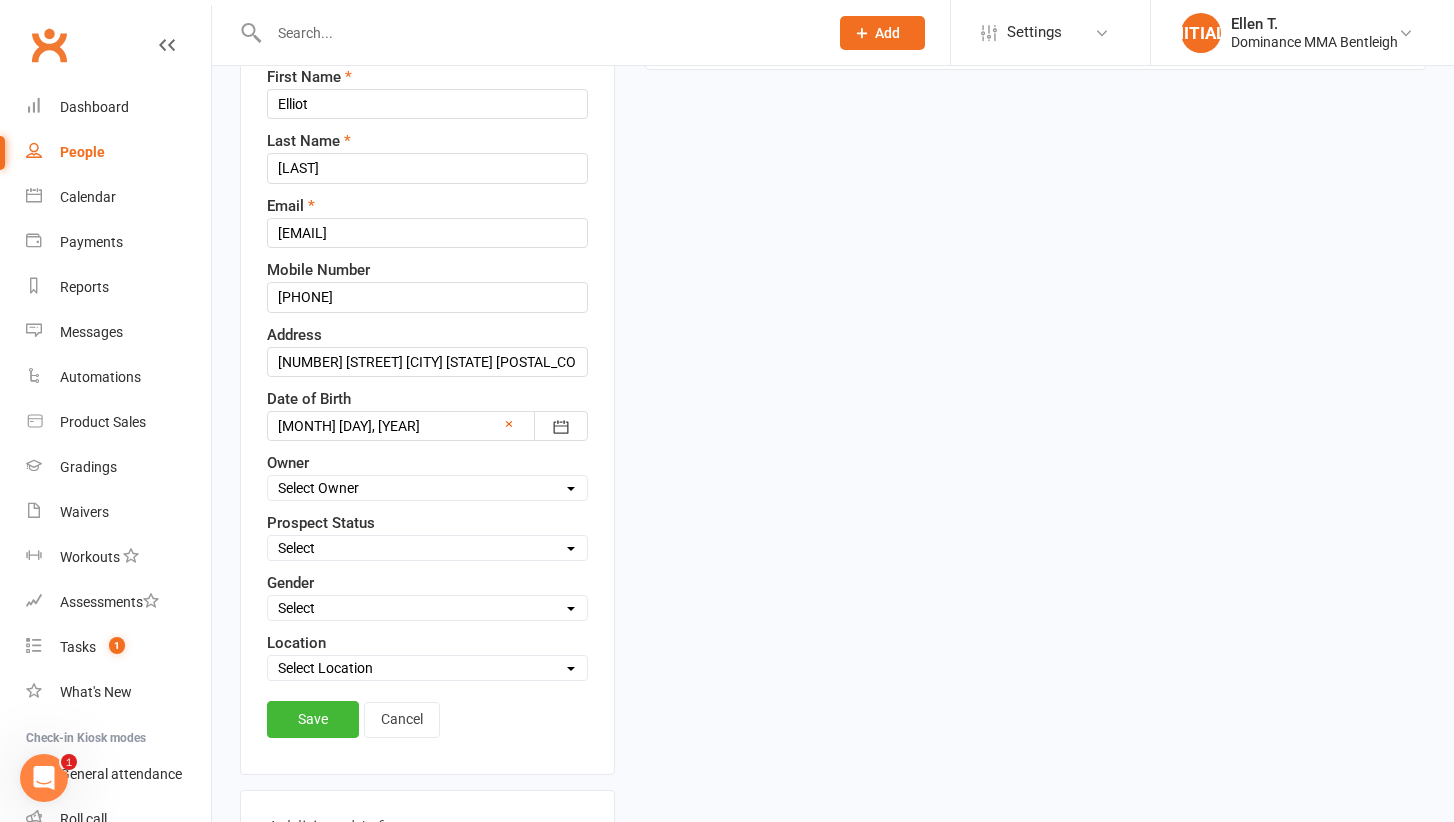 scroll, scrollTop: 267, scrollLeft: 0, axis: vertical 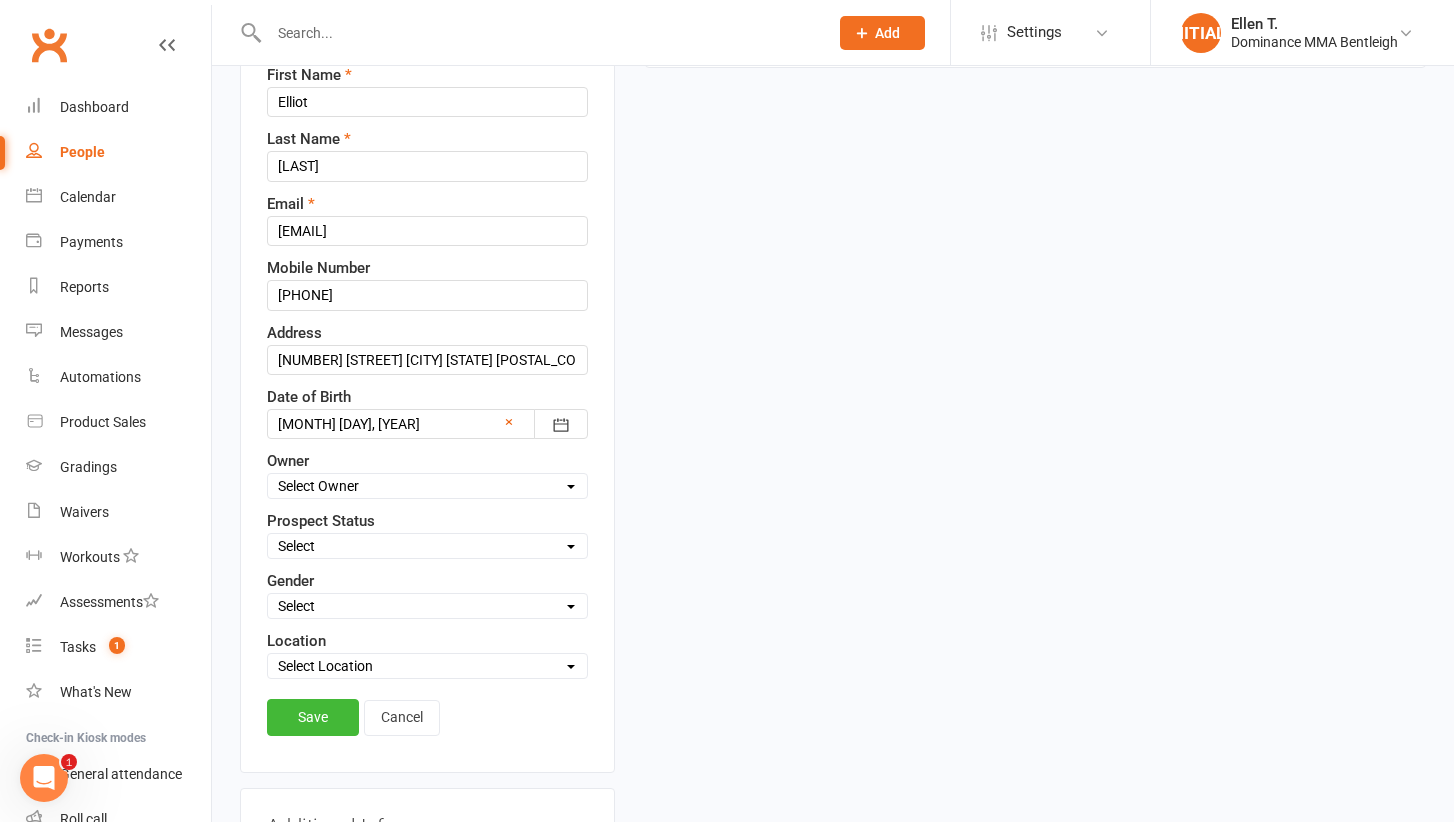 click on "People" at bounding box center [118, 152] 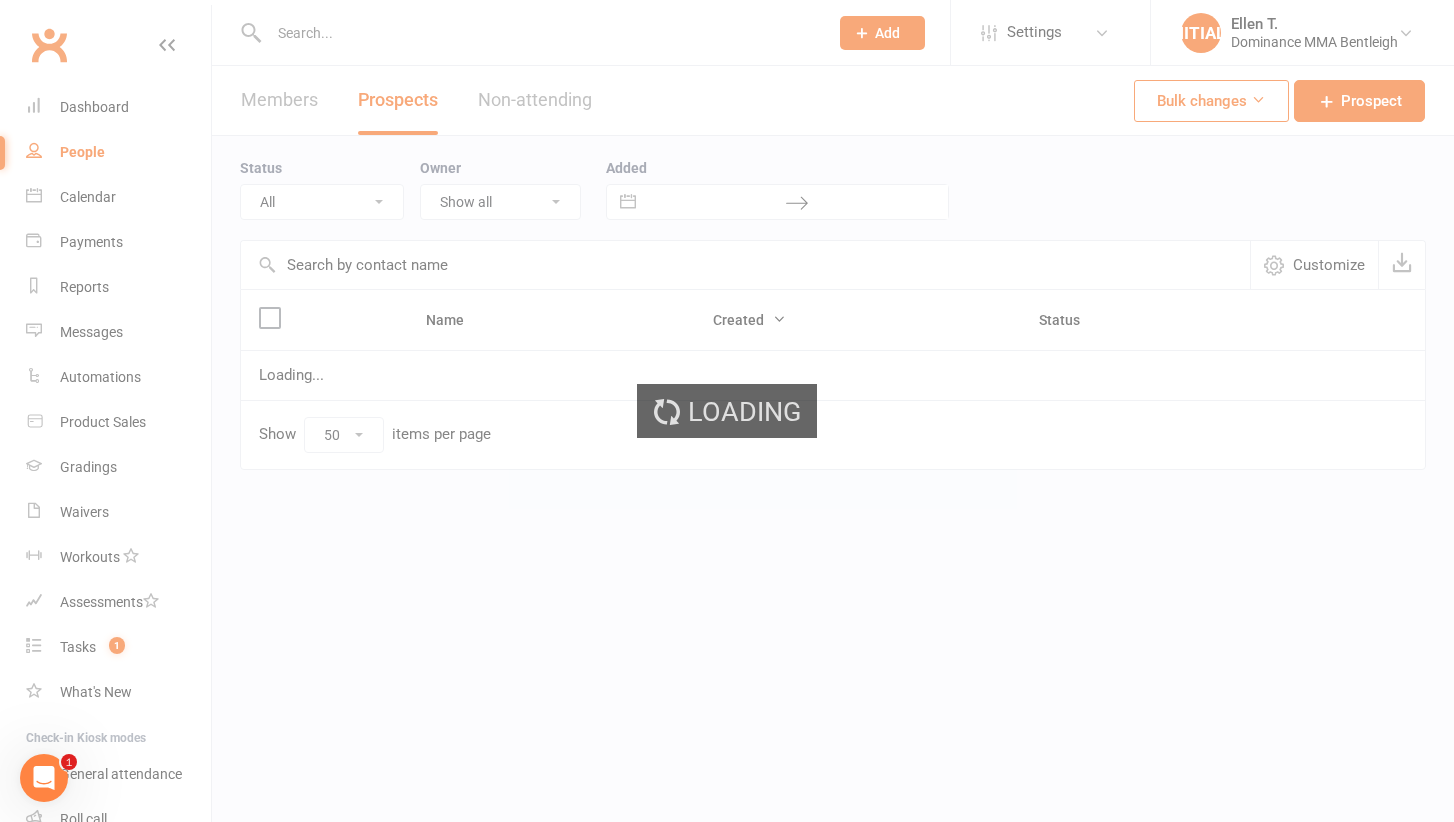 scroll, scrollTop: 0, scrollLeft: 0, axis: both 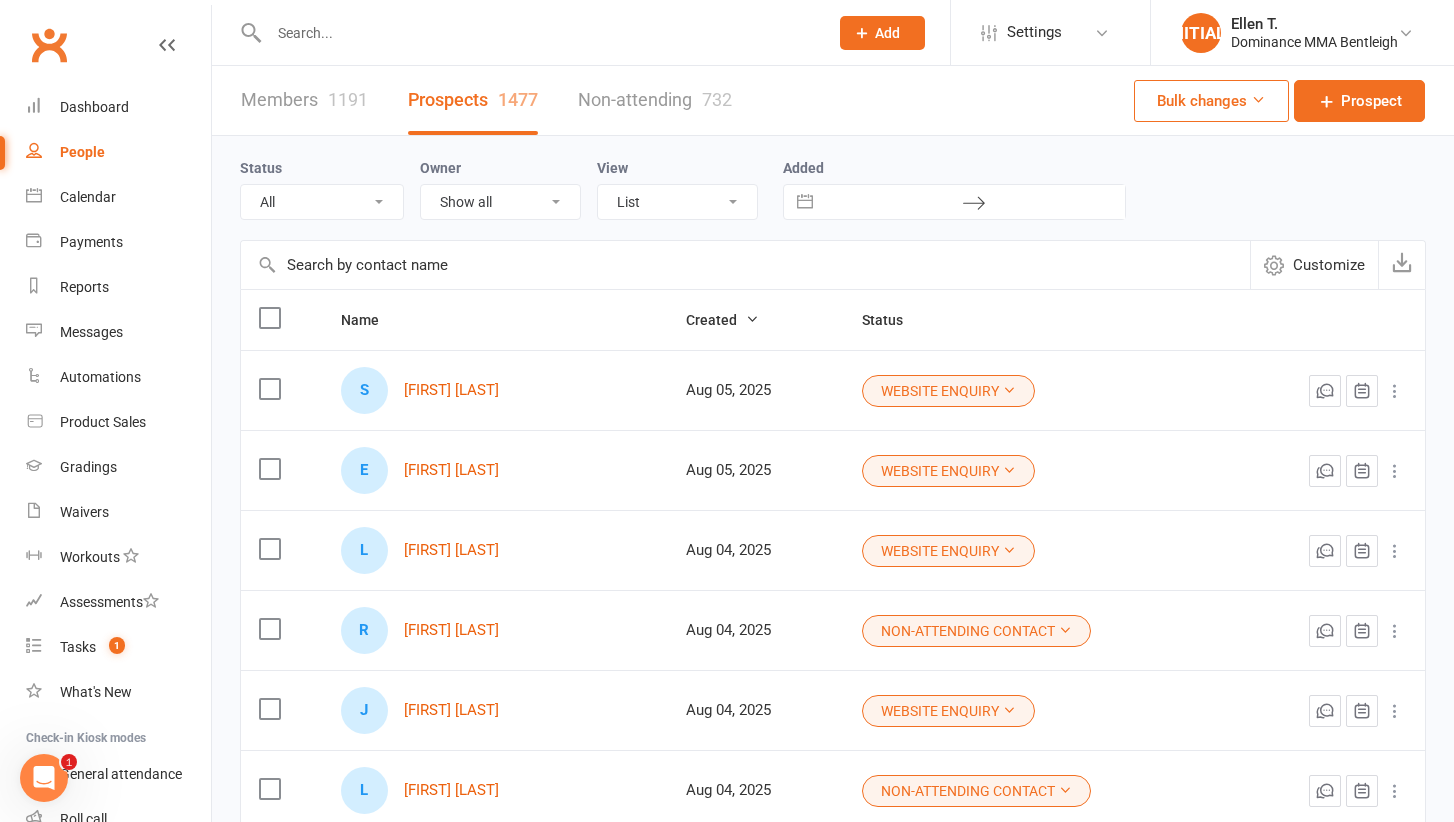 click on "Prospects 1477" at bounding box center [473, 100] 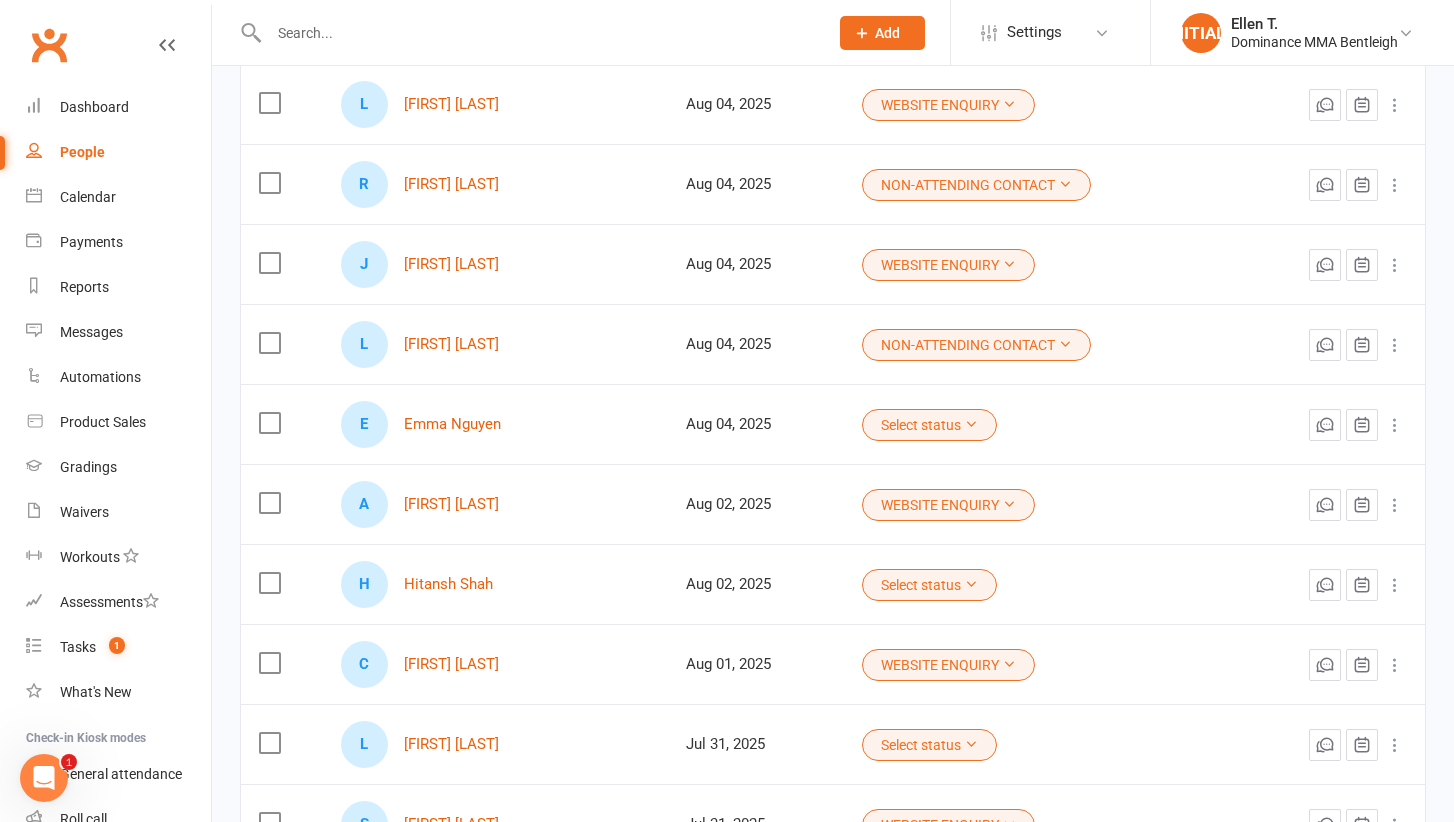 scroll, scrollTop: 458, scrollLeft: 0, axis: vertical 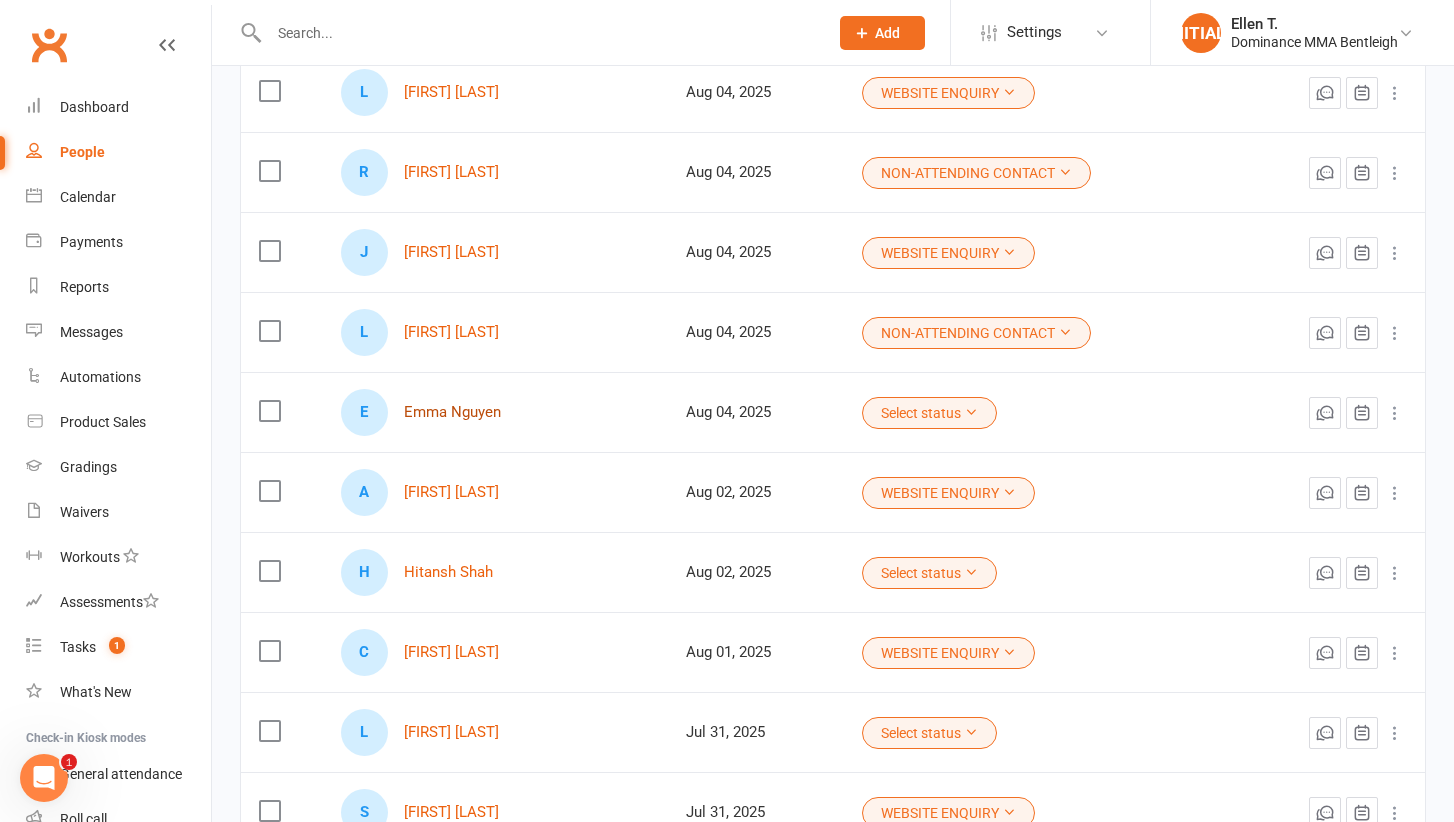 click on "Emma Nguyen" at bounding box center (452, 412) 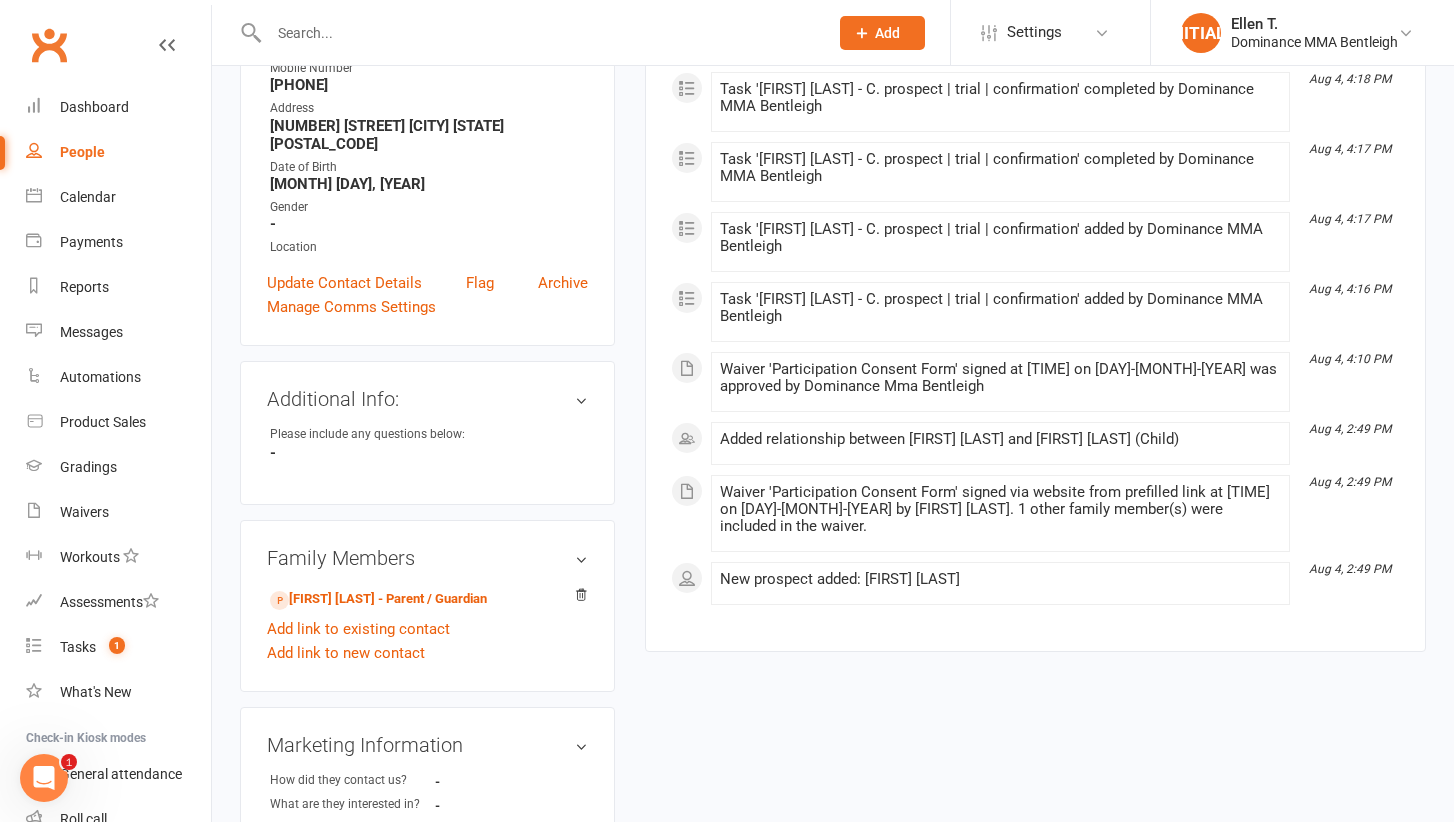 scroll, scrollTop: 332, scrollLeft: 0, axis: vertical 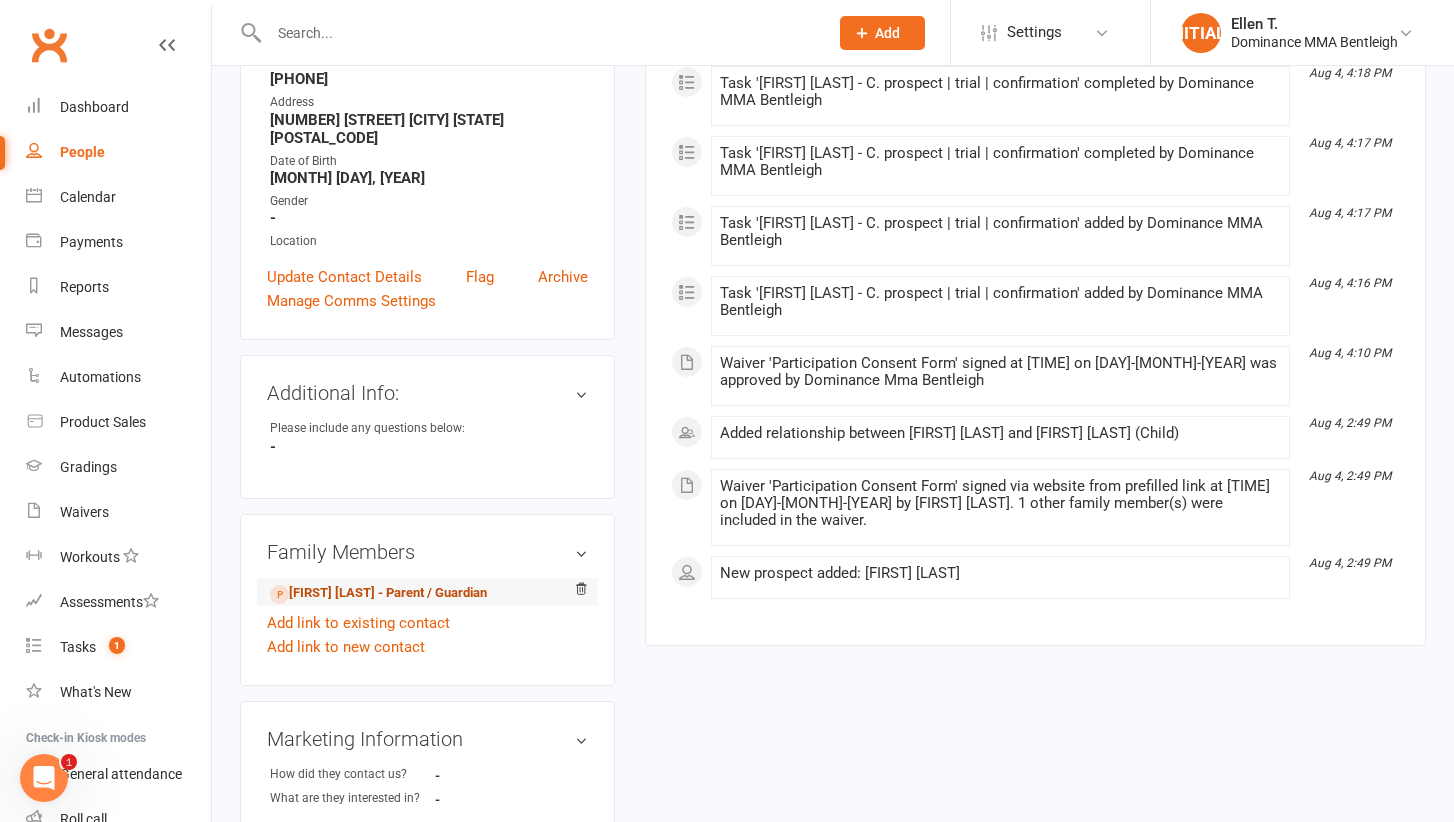 click on "[FIRST] [LAST] - Parent / Guardian" at bounding box center [378, 593] 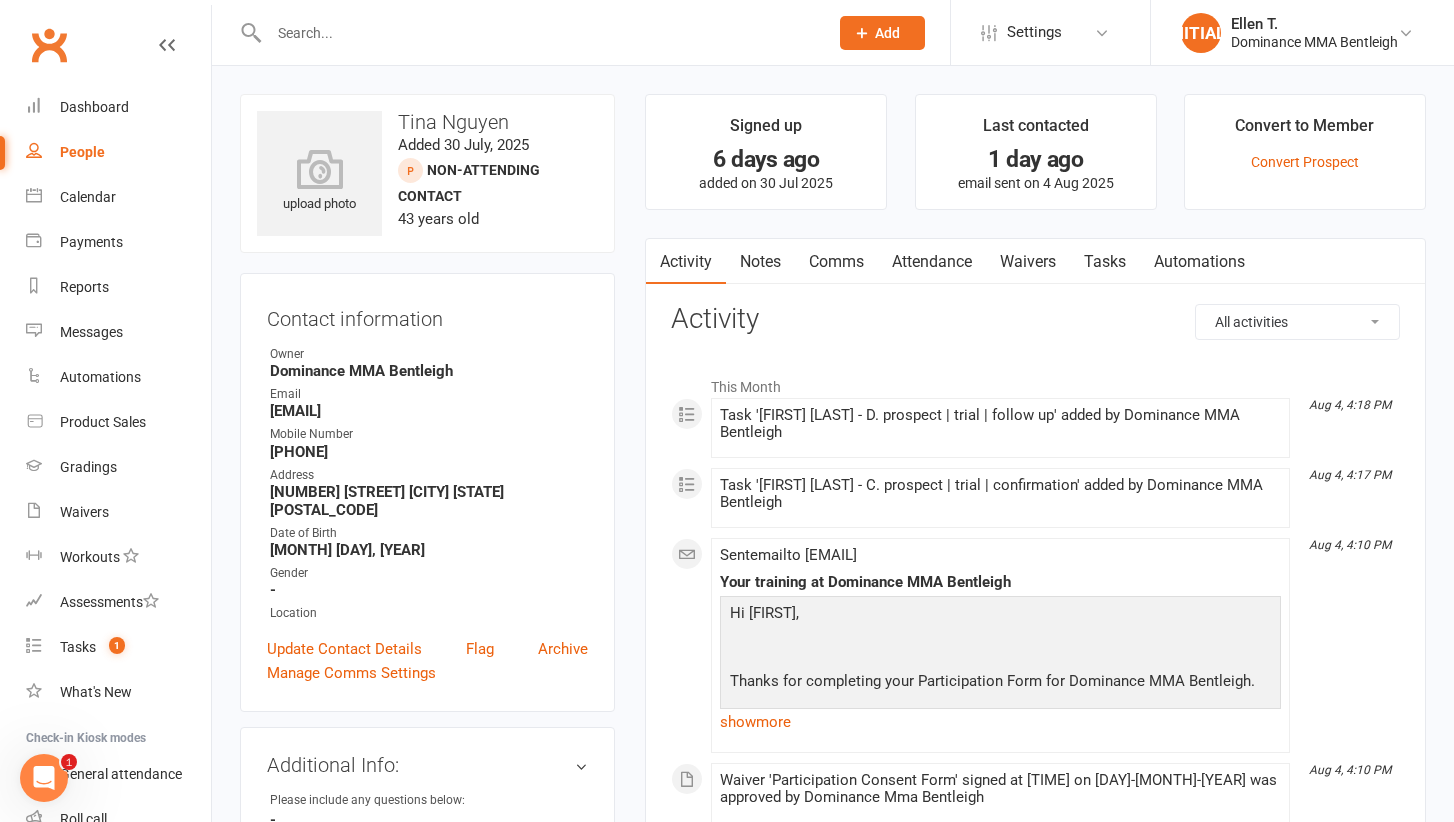 scroll, scrollTop: 0, scrollLeft: 0, axis: both 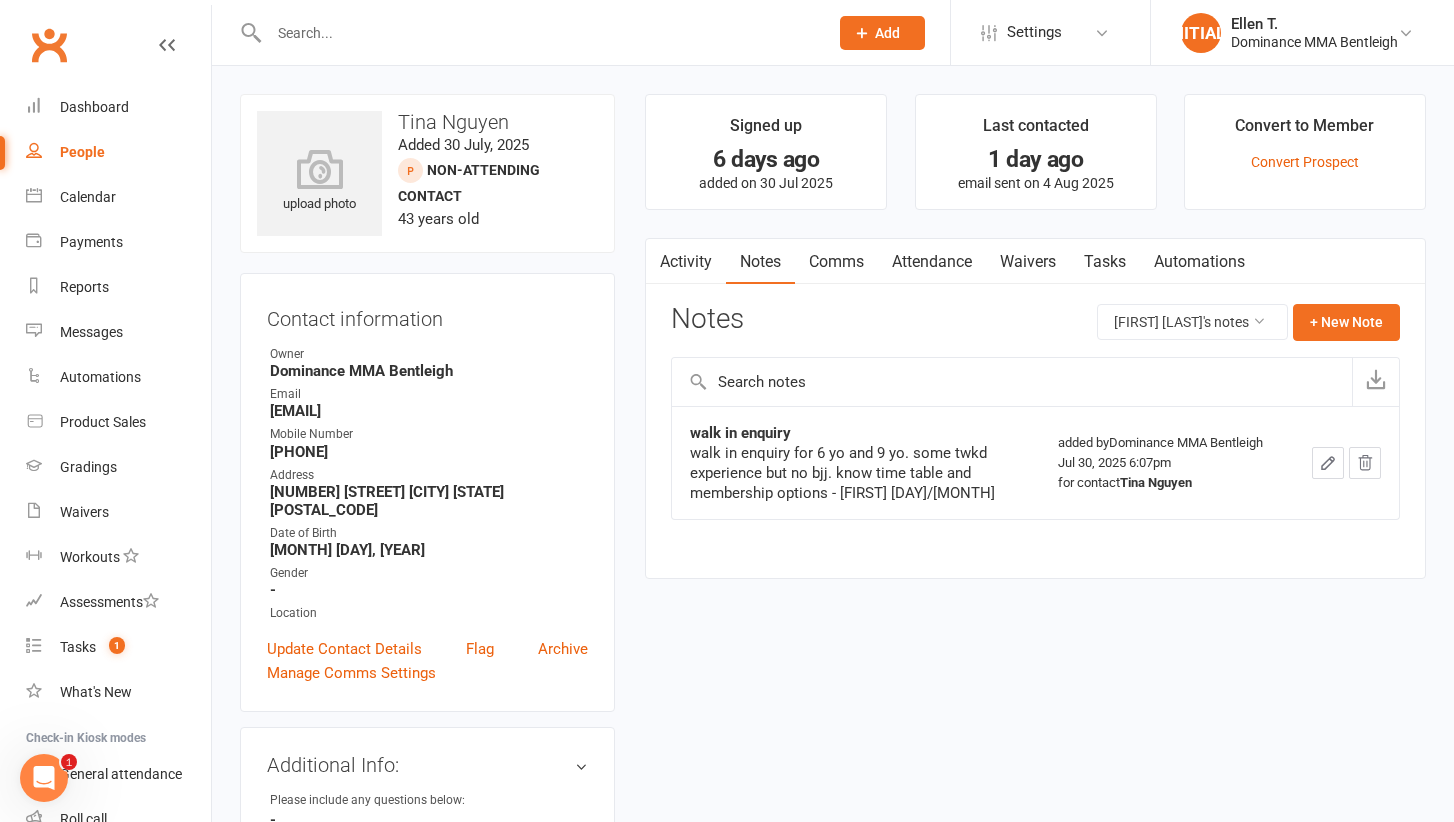 click on "People" at bounding box center (82, 152) 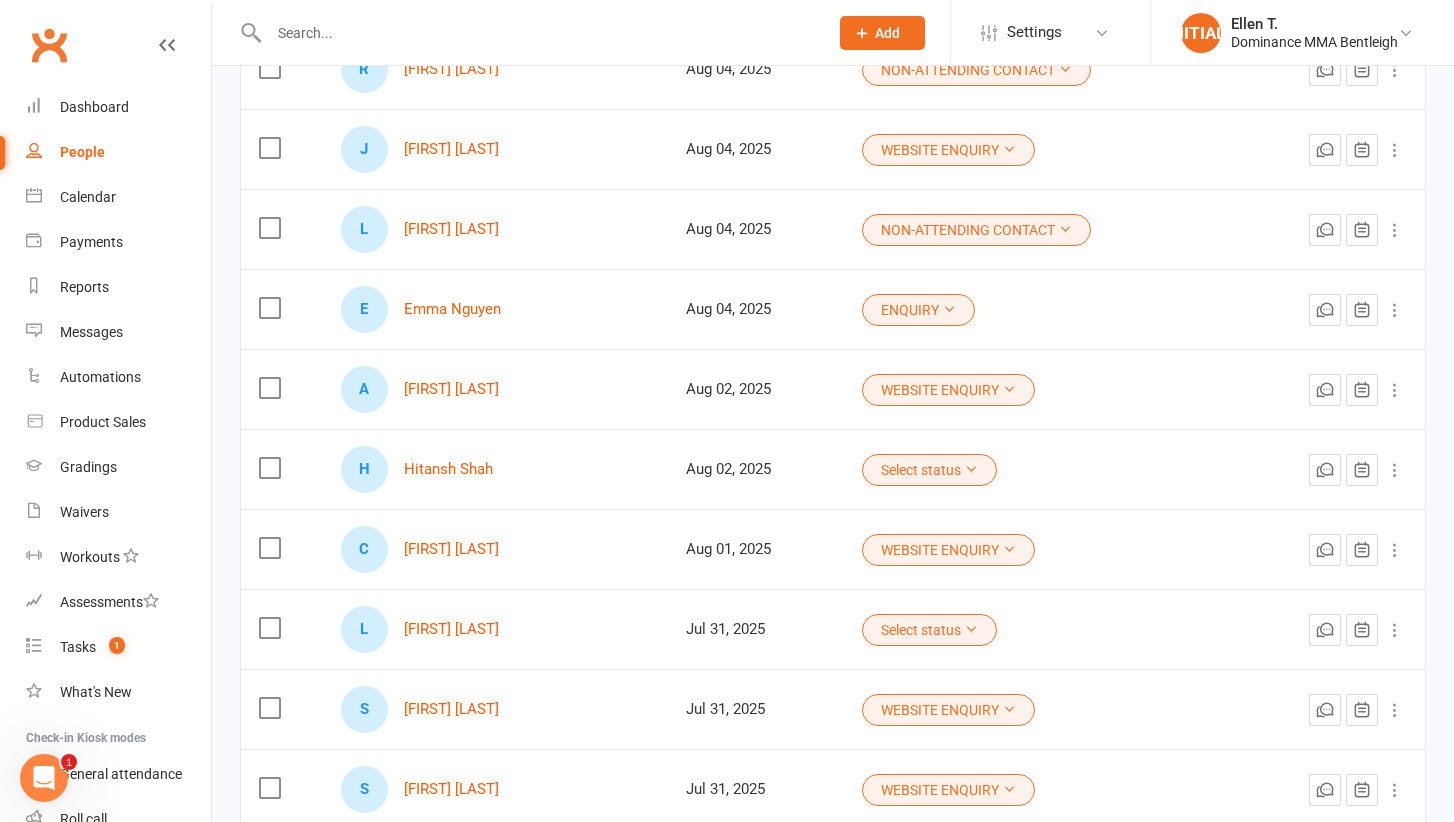 scroll, scrollTop: 652, scrollLeft: 0, axis: vertical 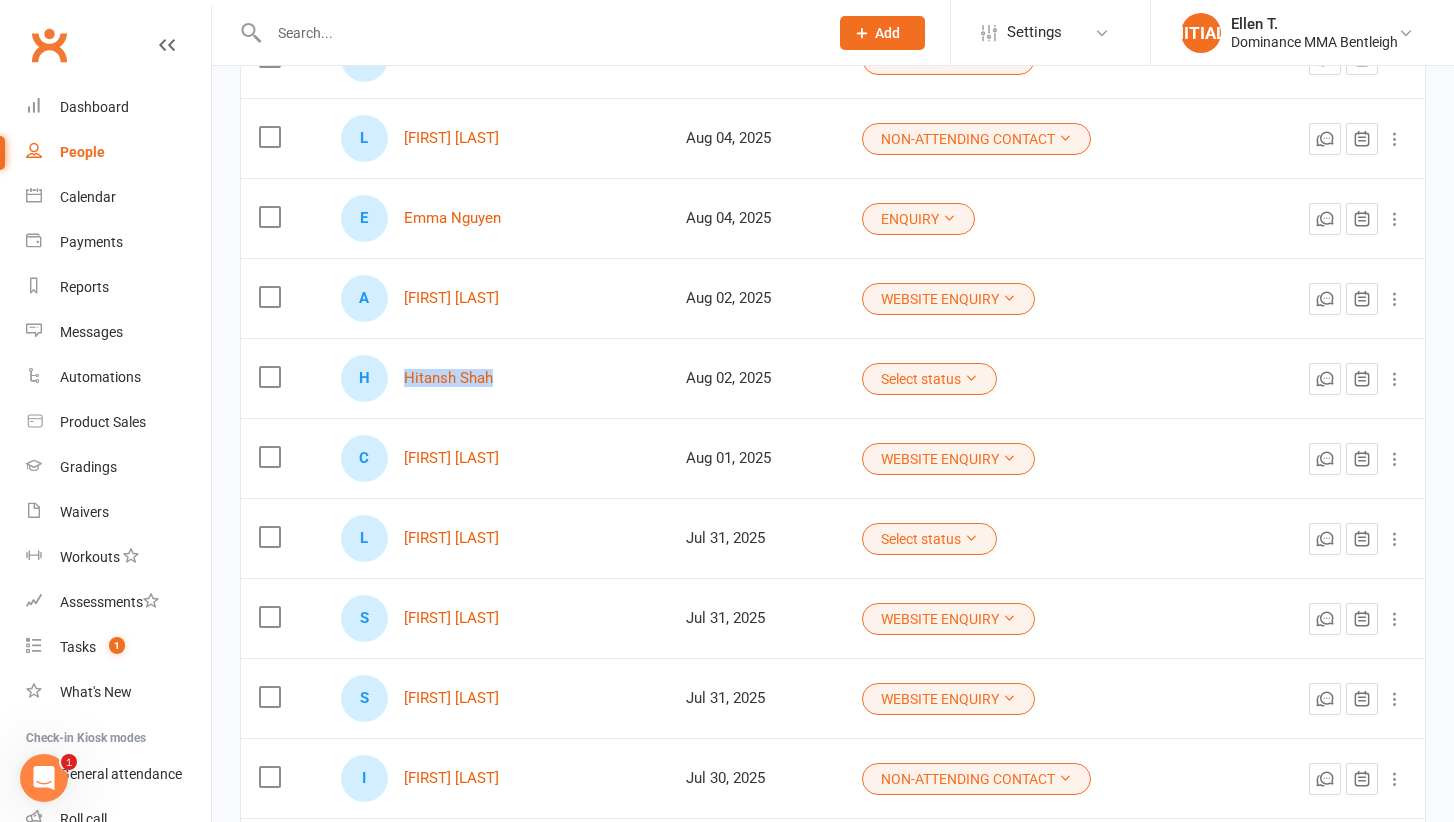 click on "Select status" at bounding box center (929, 379) 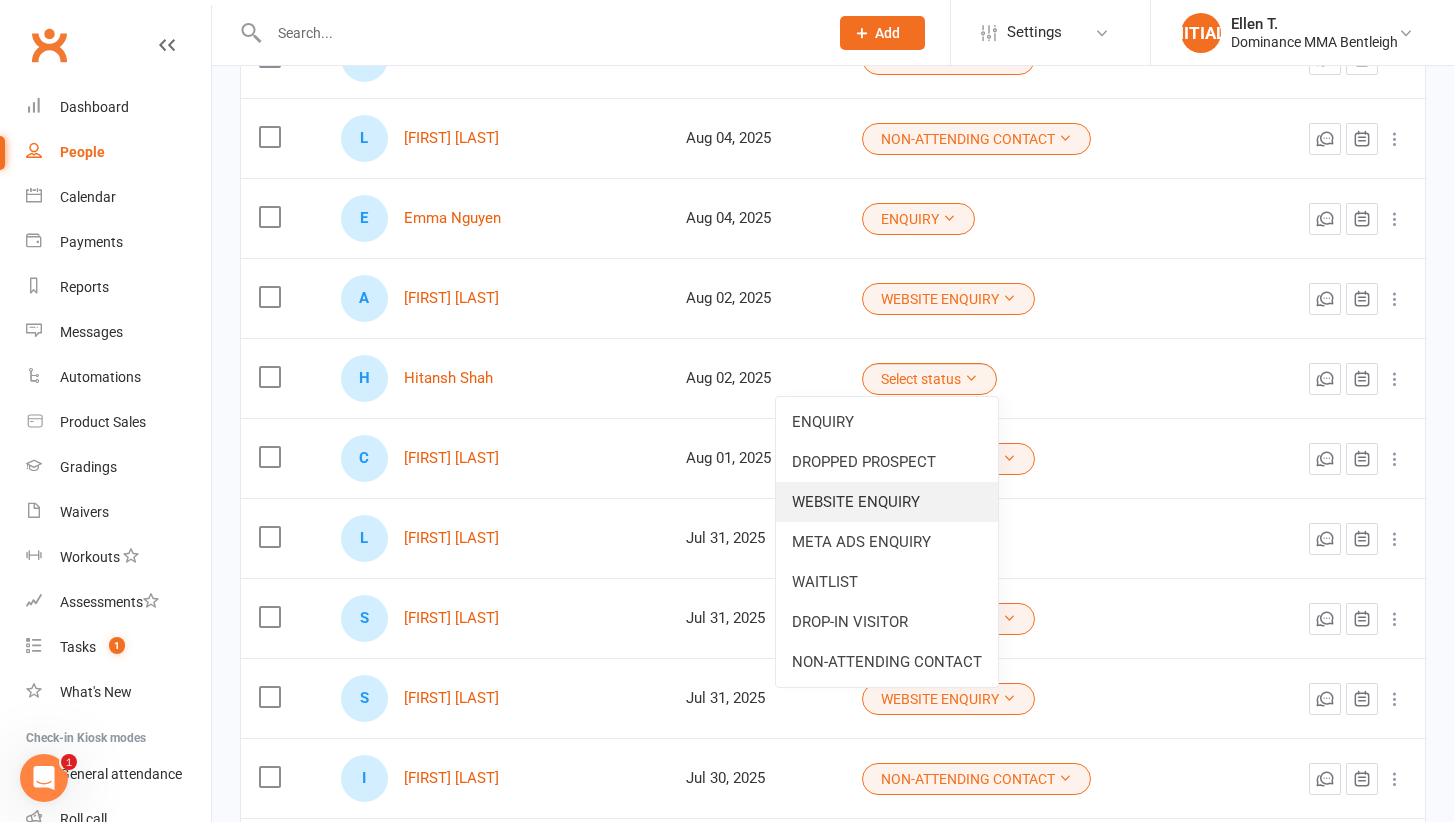 click on "WEBSITE ENQUIRY" at bounding box center [887, 502] 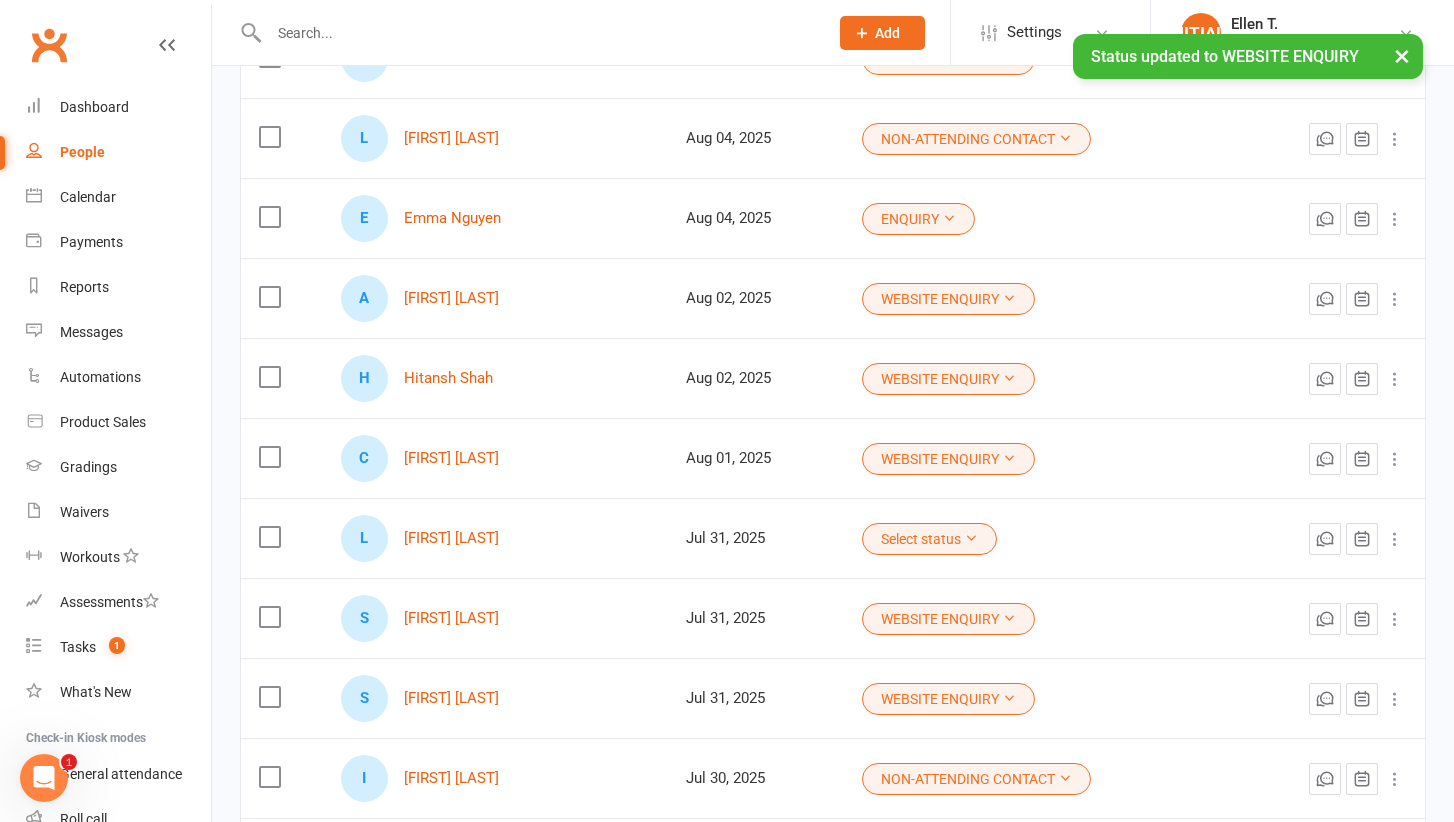 scroll, scrollTop: 679, scrollLeft: 0, axis: vertical 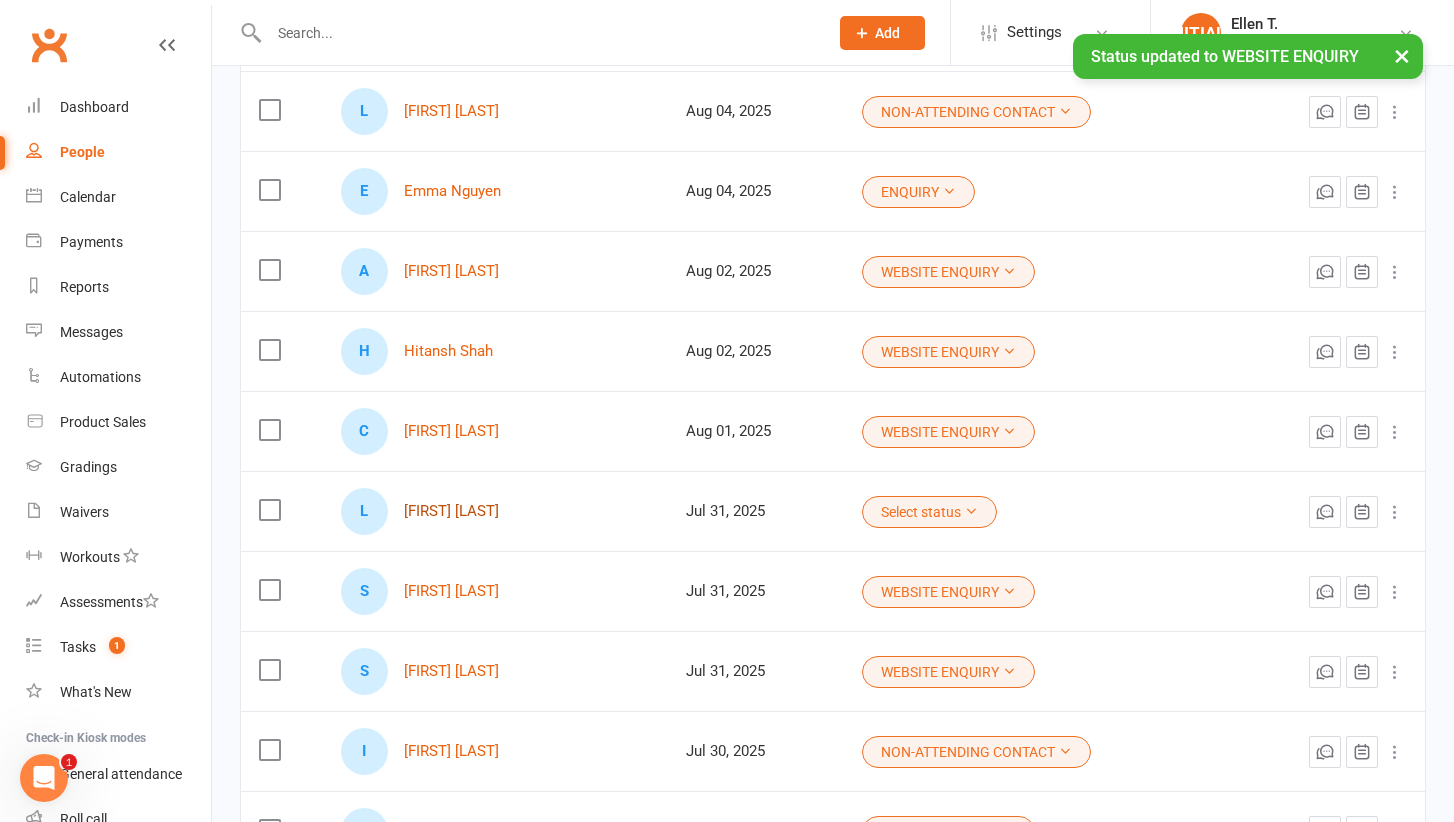 click on "[FIRST] [LAST]" at bounding box center (451, 511) 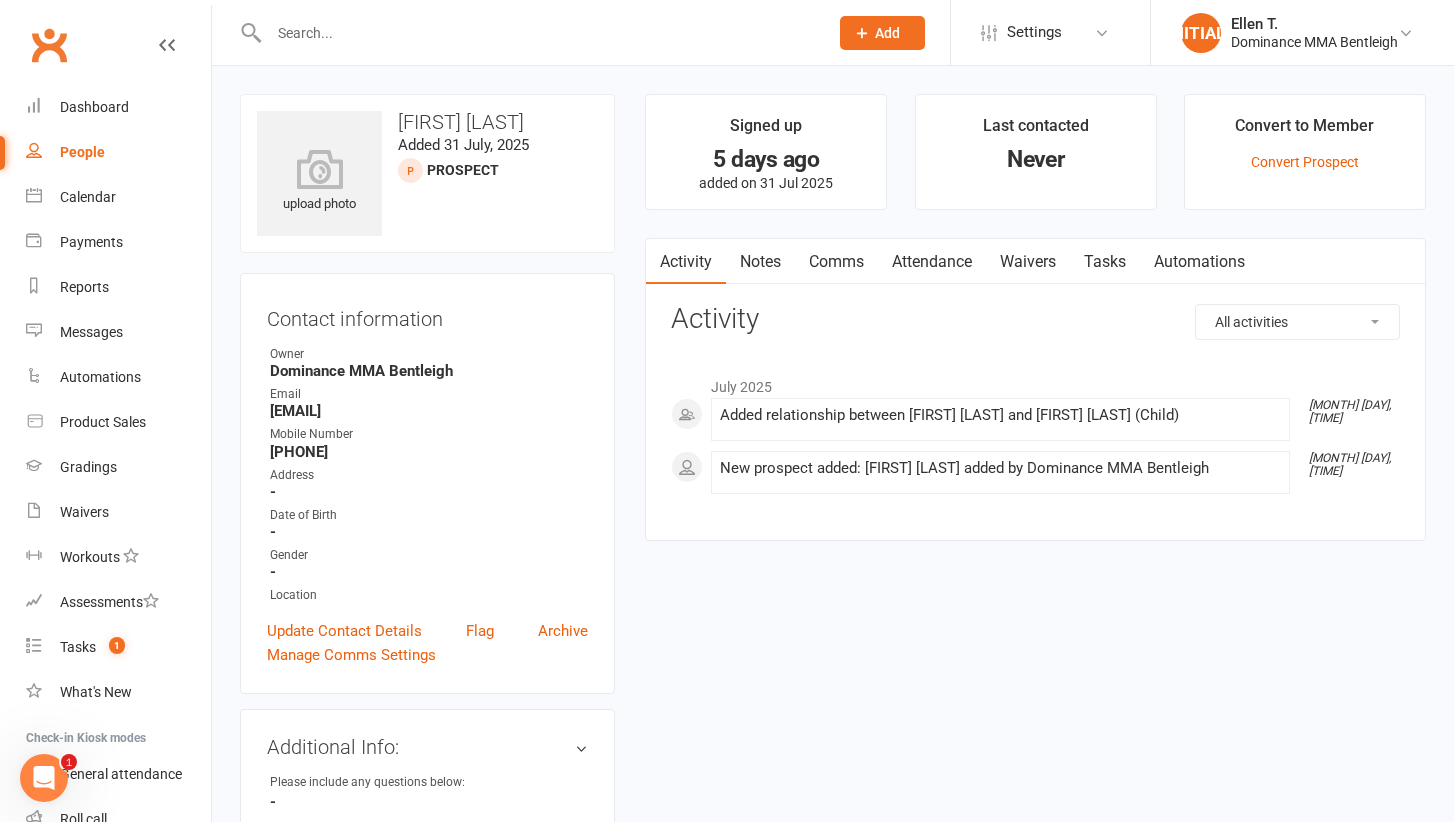 scroll, scrollTop: -1, scrollLeft: 0, axis: vertical 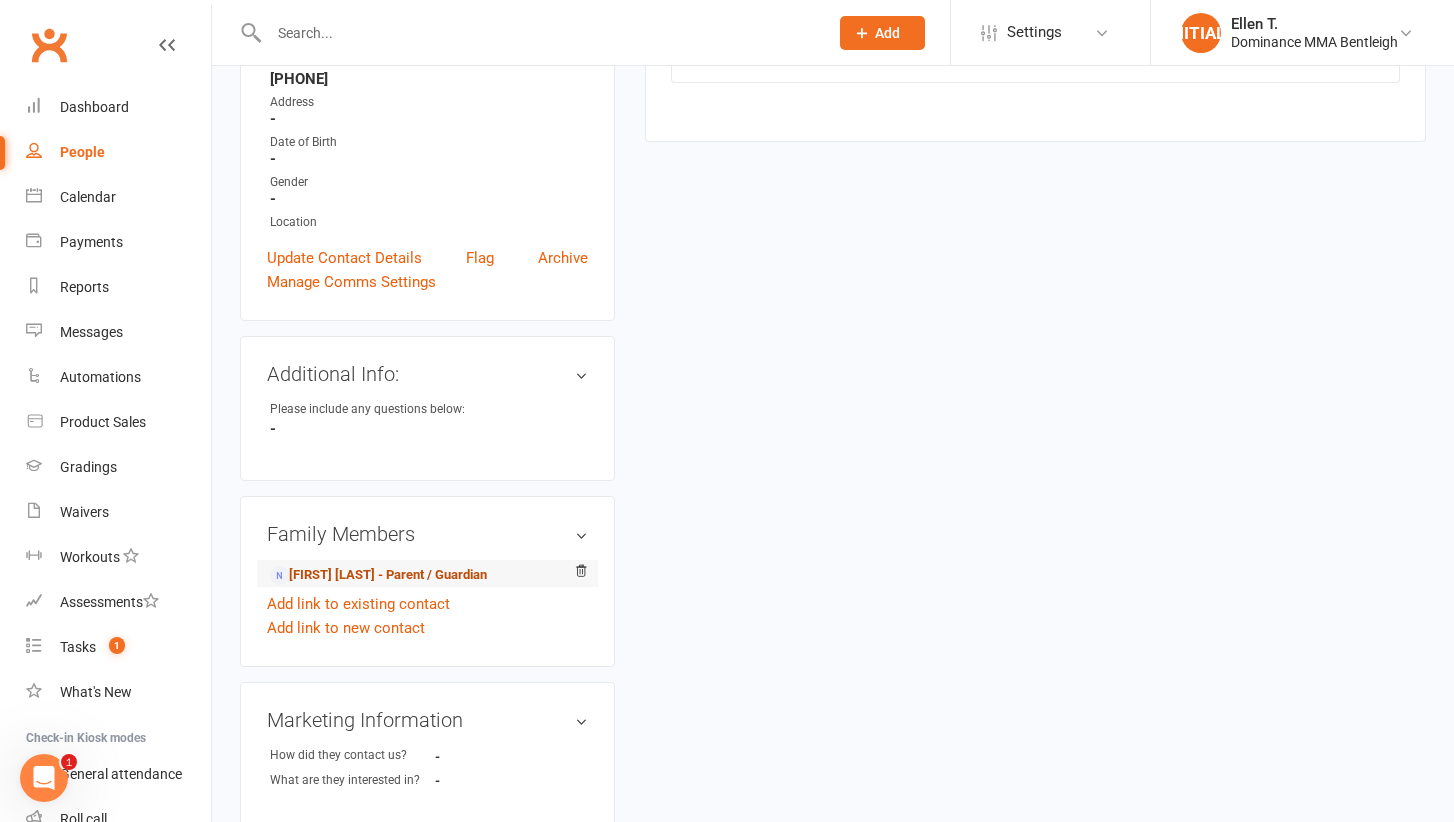 click on "[FIRST] [LAST] - Parent / Guardian" at bounding box center [378, 575] 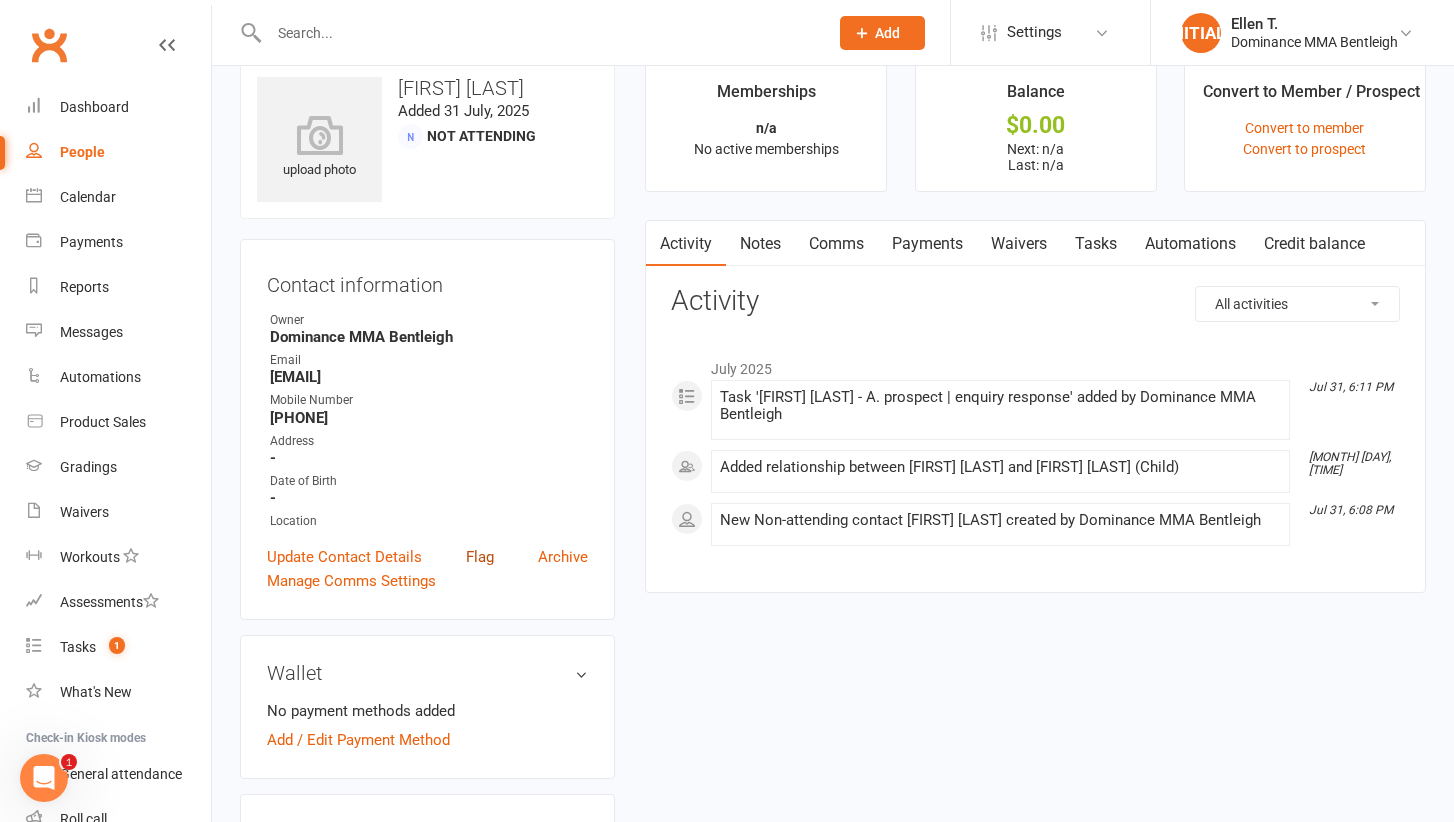 scroll, scrollTop: 61, scrollLeft: 0, axis: vertical 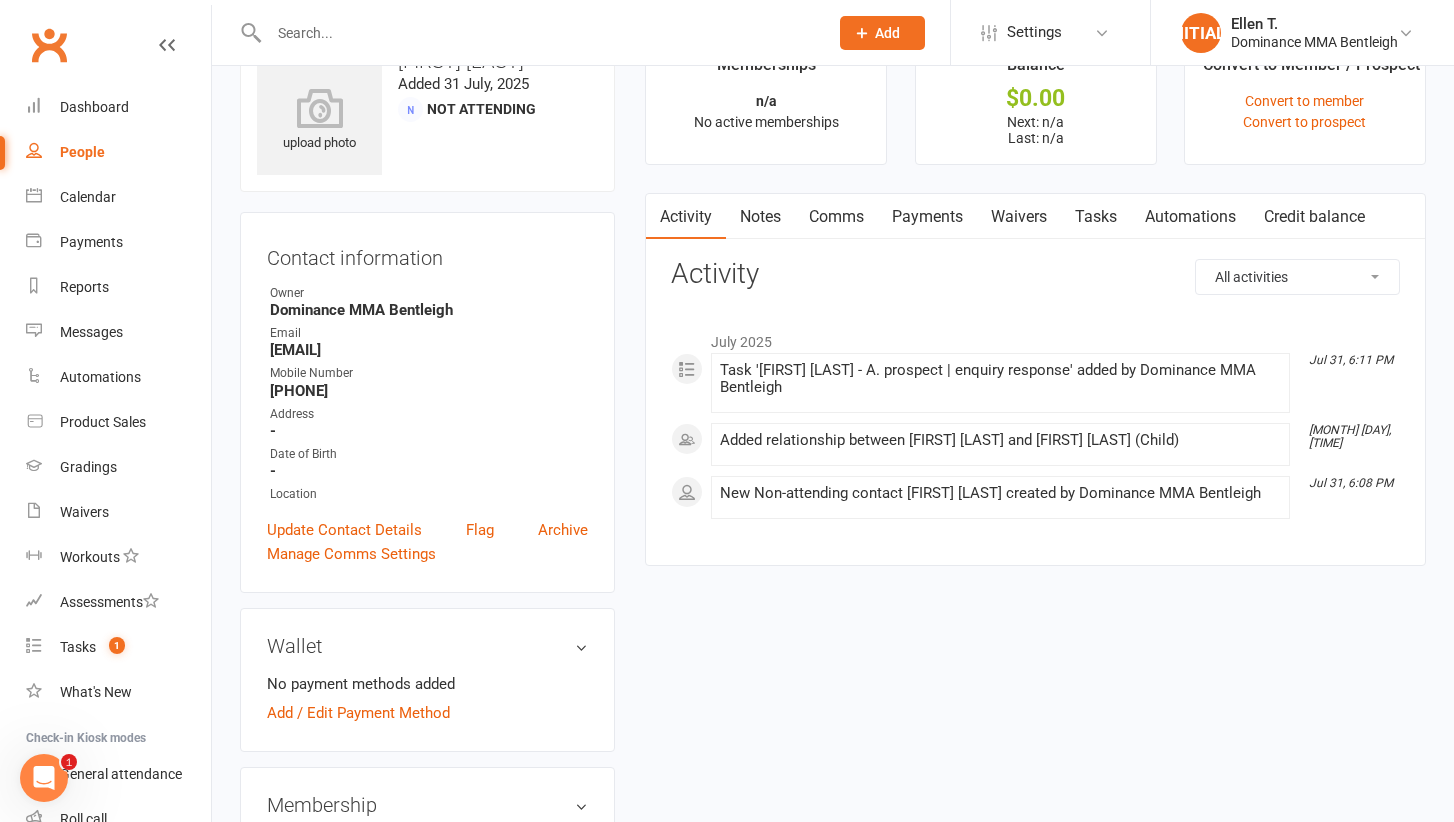 click on "Notes" at bounding box center [760, 217] 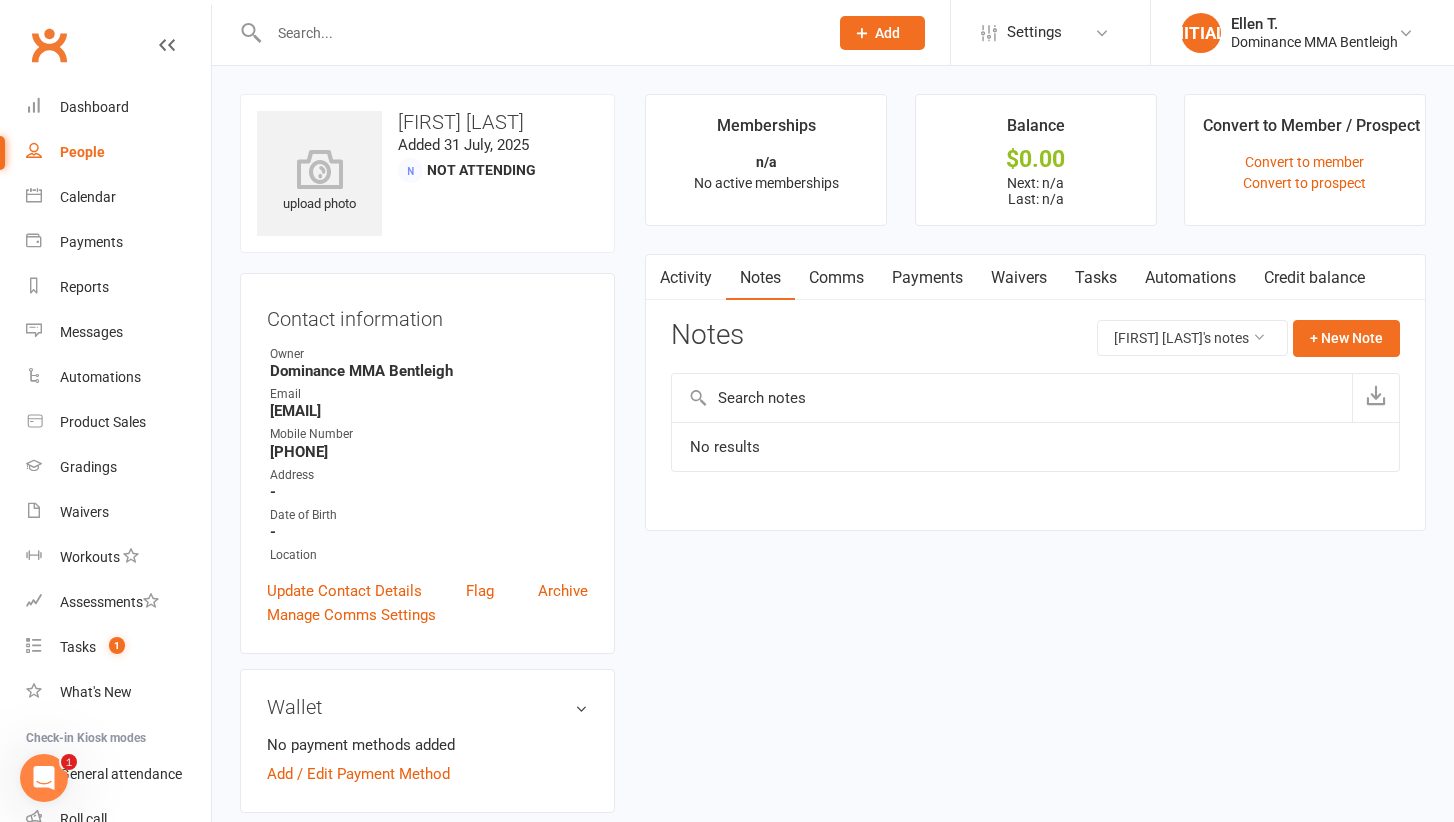 scroll, scrollTop: -1, scrollLeft: 0, axis: vertical 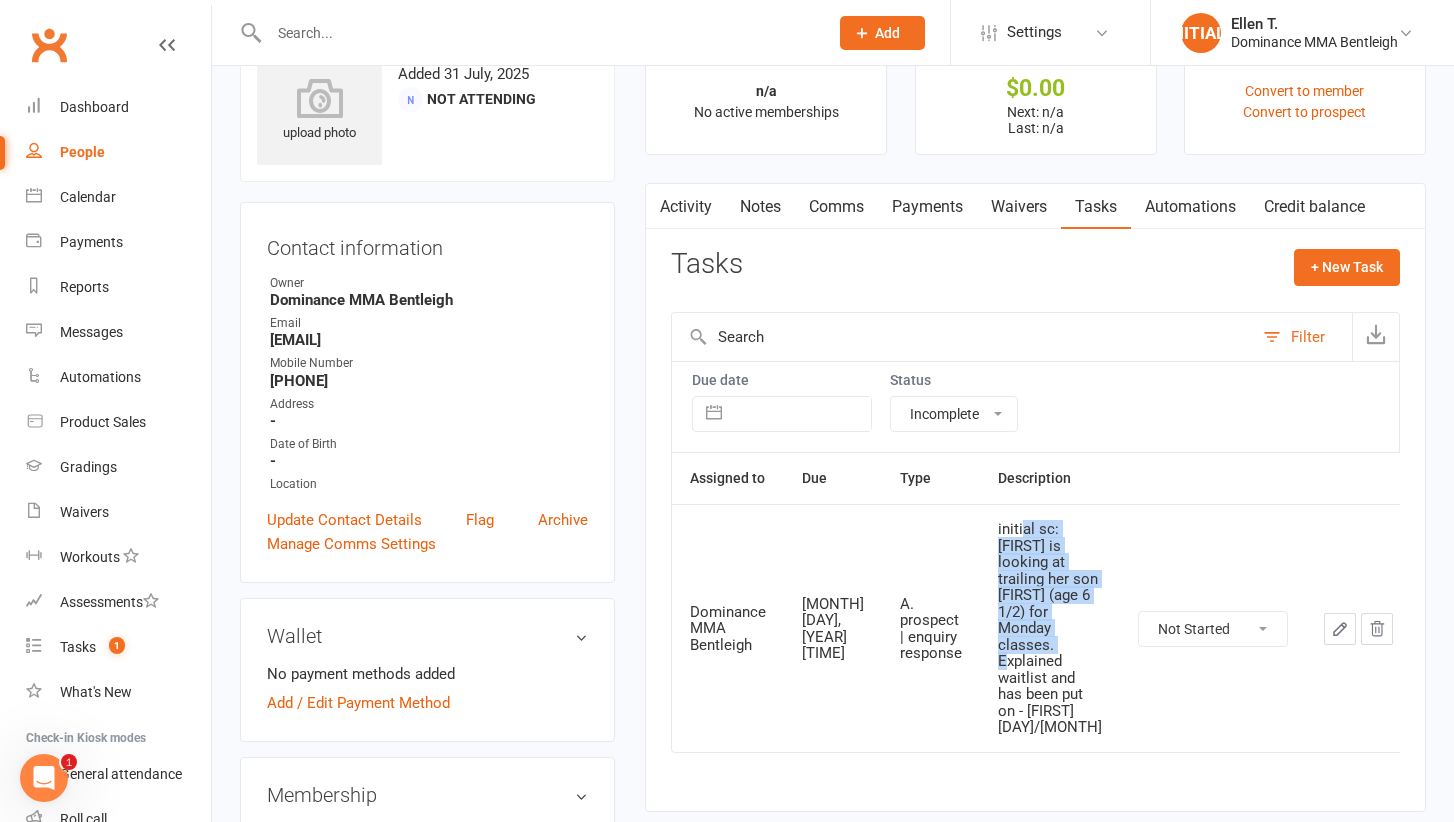 drag, startPoint x: 1012, startPoint y: 523, endPoint x: 1027, endPoint y: 643, distance: 120.93387 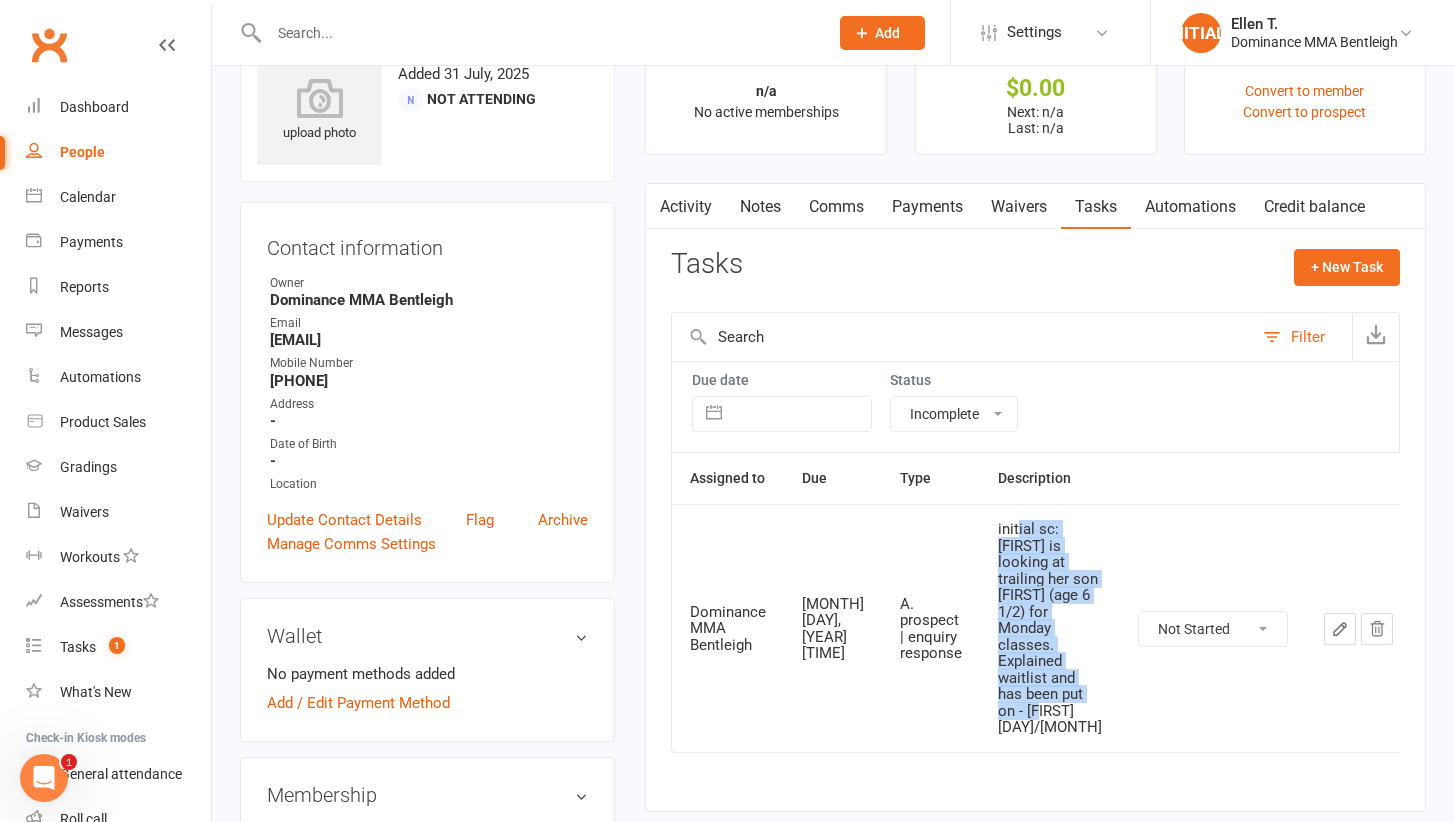 drag, startPoint x: 1062, startPoint y: 681, endPoint x: 1006, endPoint y: 526, distance: 164.80595 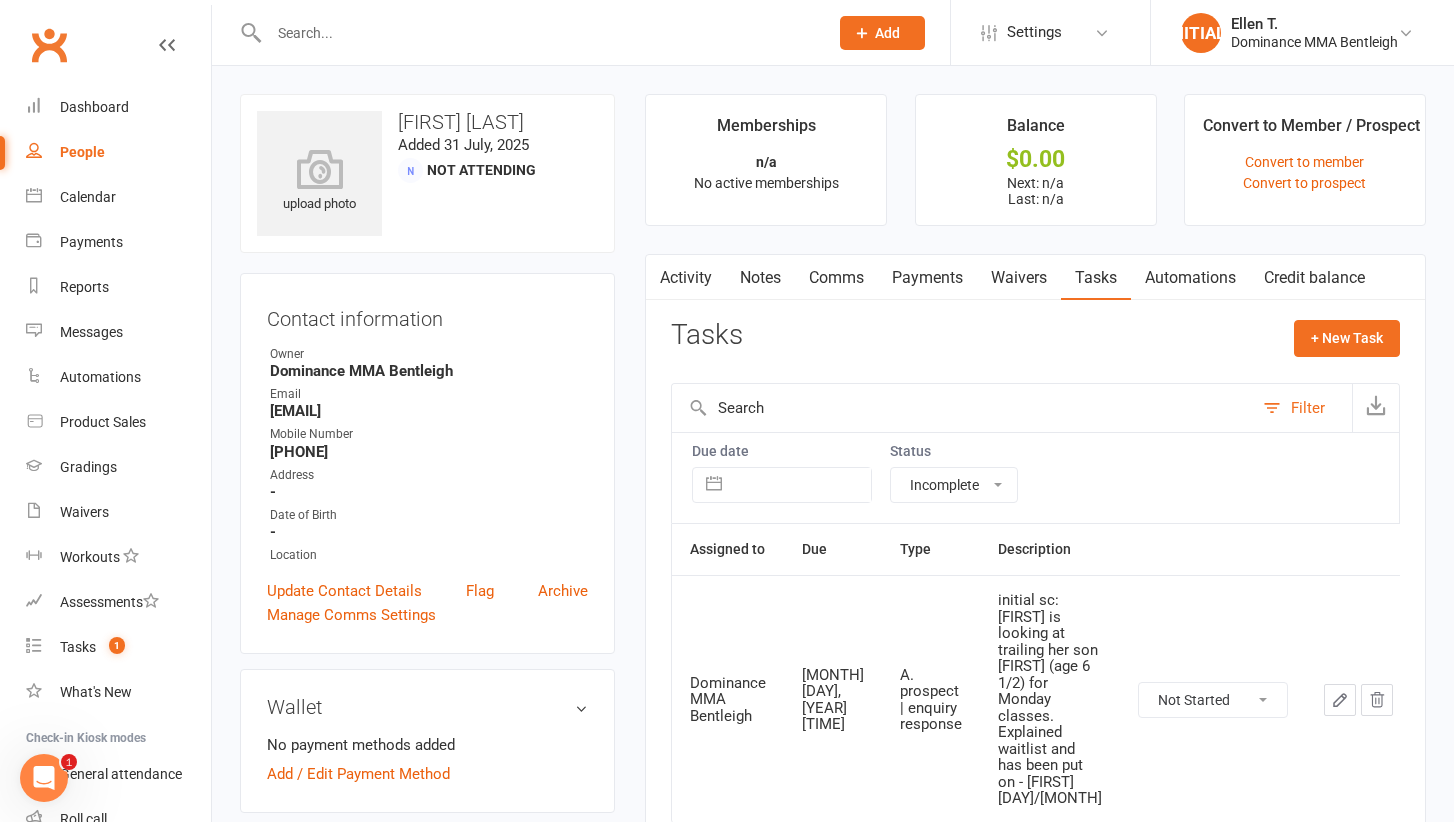 scroll, scrollTop: 0, scrollLeft: 0, axis: both 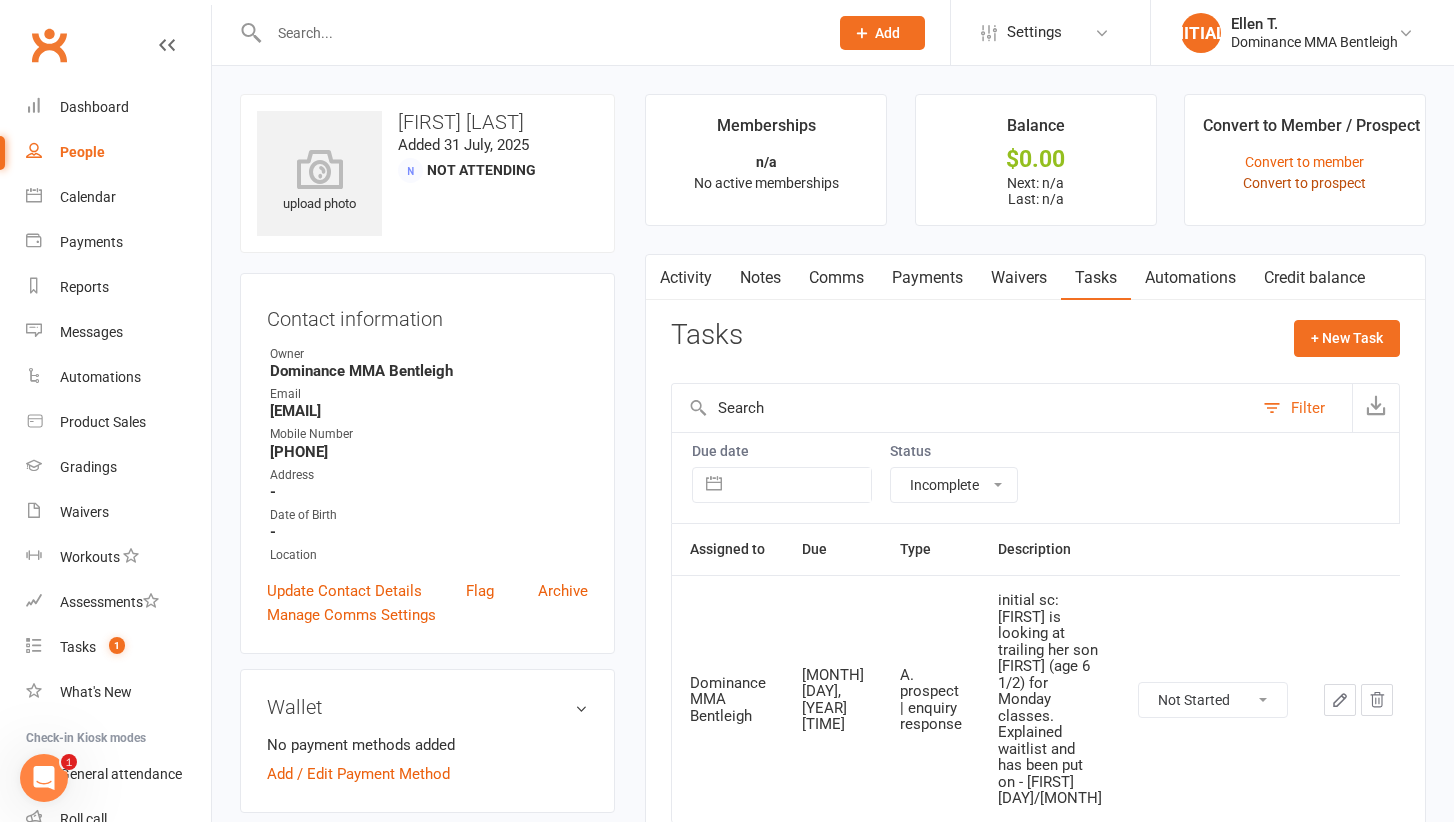 click on "Convert to prospect" at bounding box center (1304, 183) 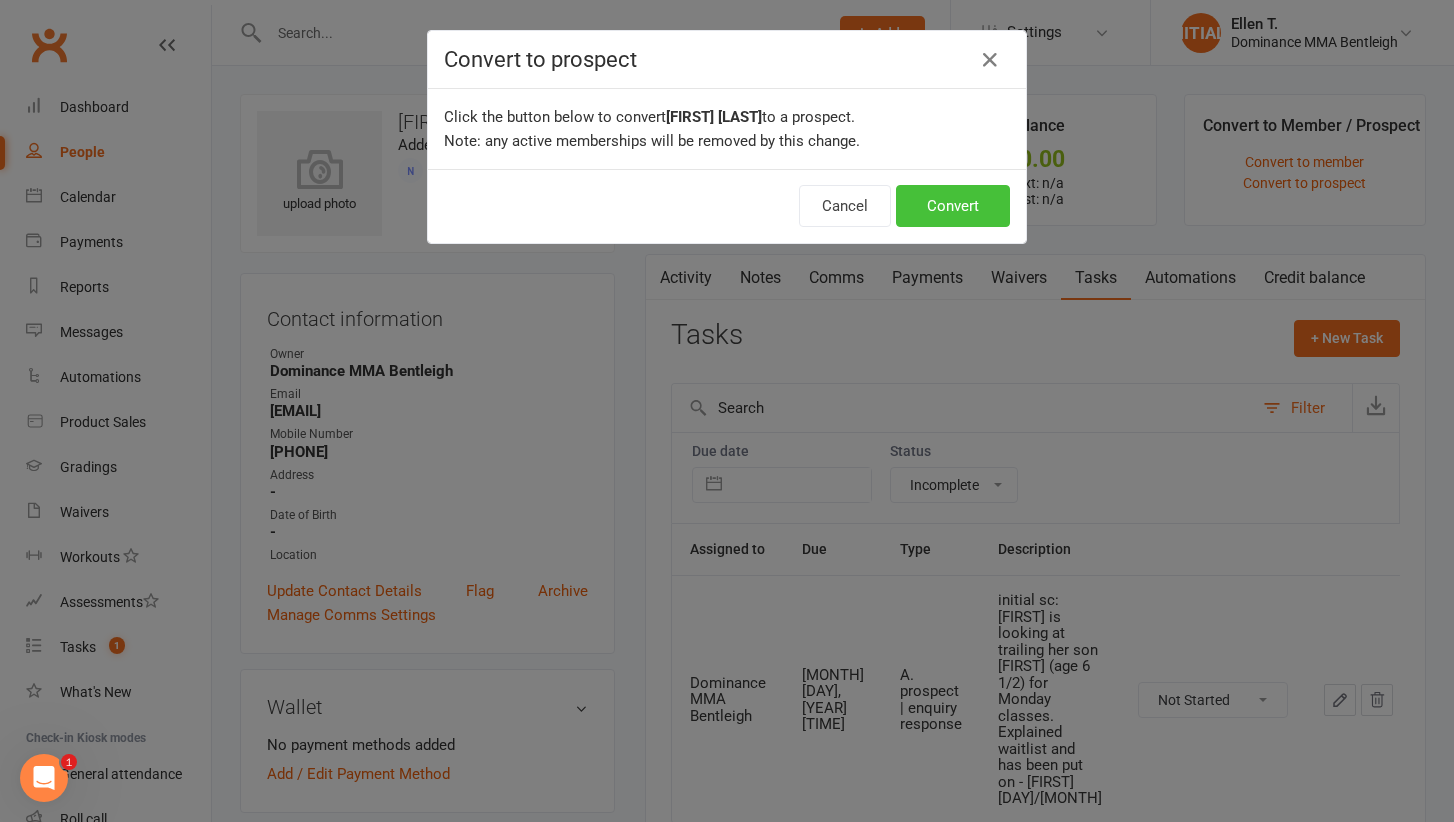 click on "Convert" at bounding box center (953, 206) 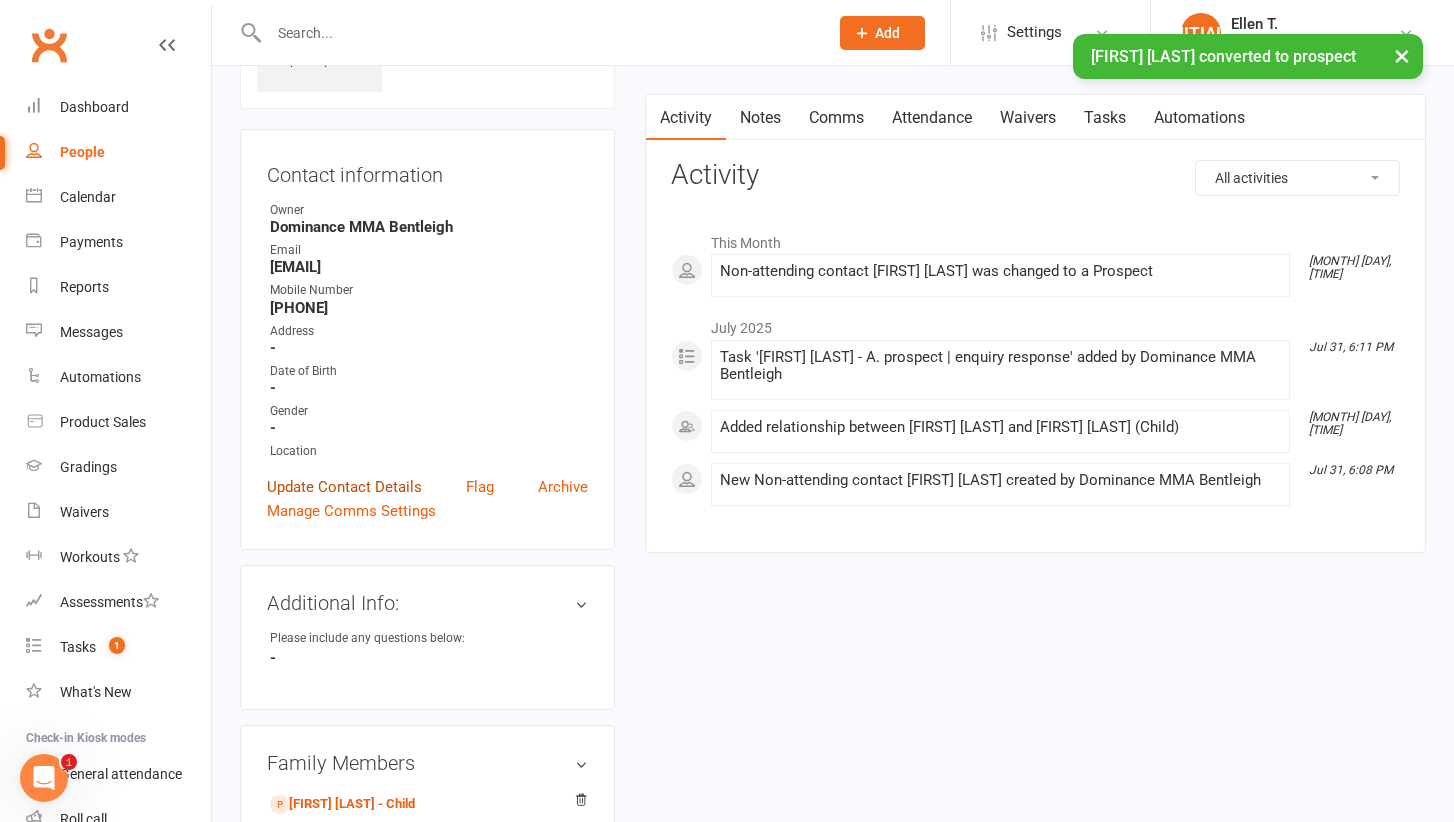 click on "Update Contact Details" at bounding box center (344, 487) 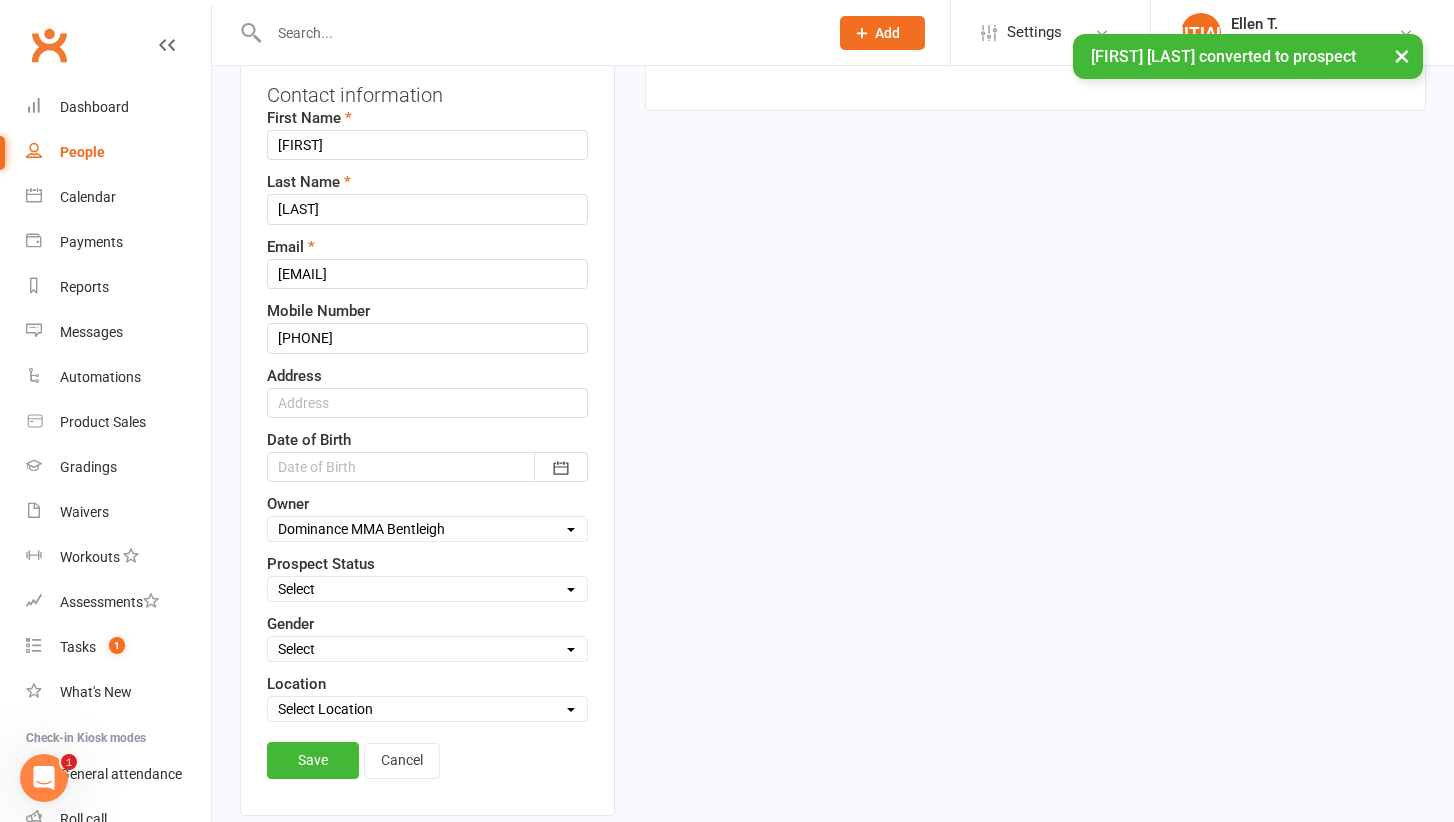 scroll, scrollTop: 287, scrollLeft: 0, axis: vertical 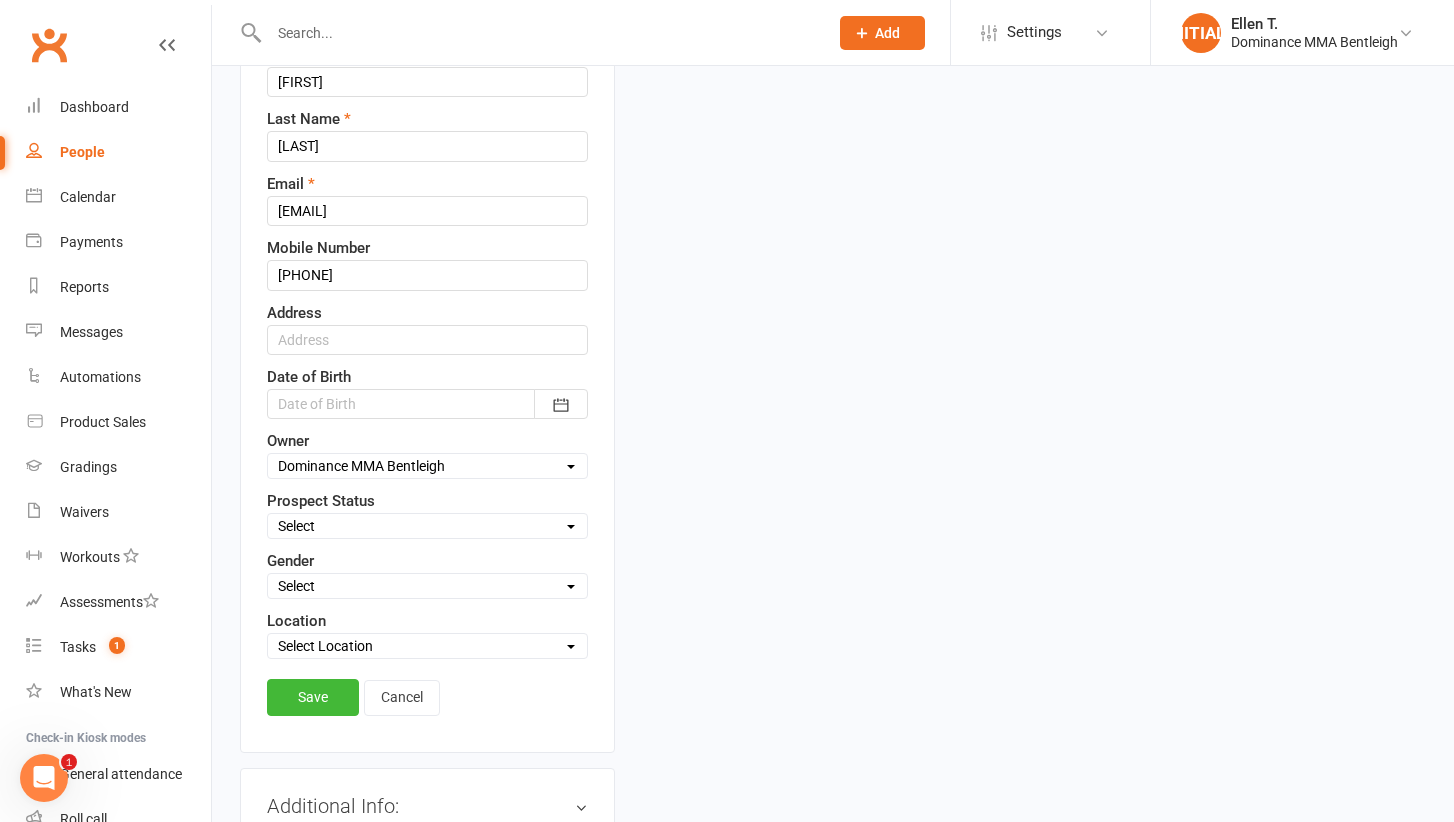 select on "NON-ATTENDING CONTACT" 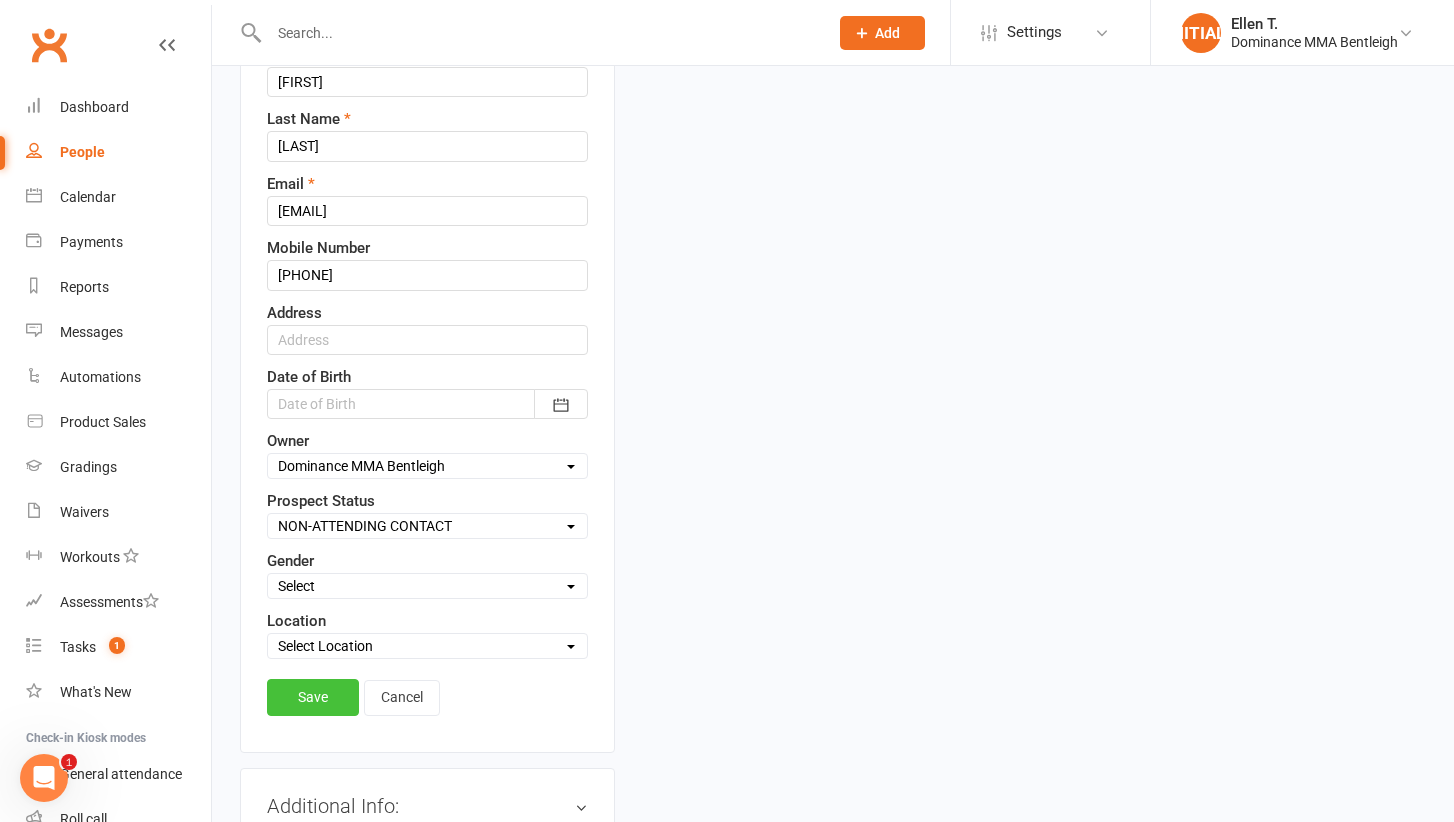 click on "Save" at bounding box center [313, 697] 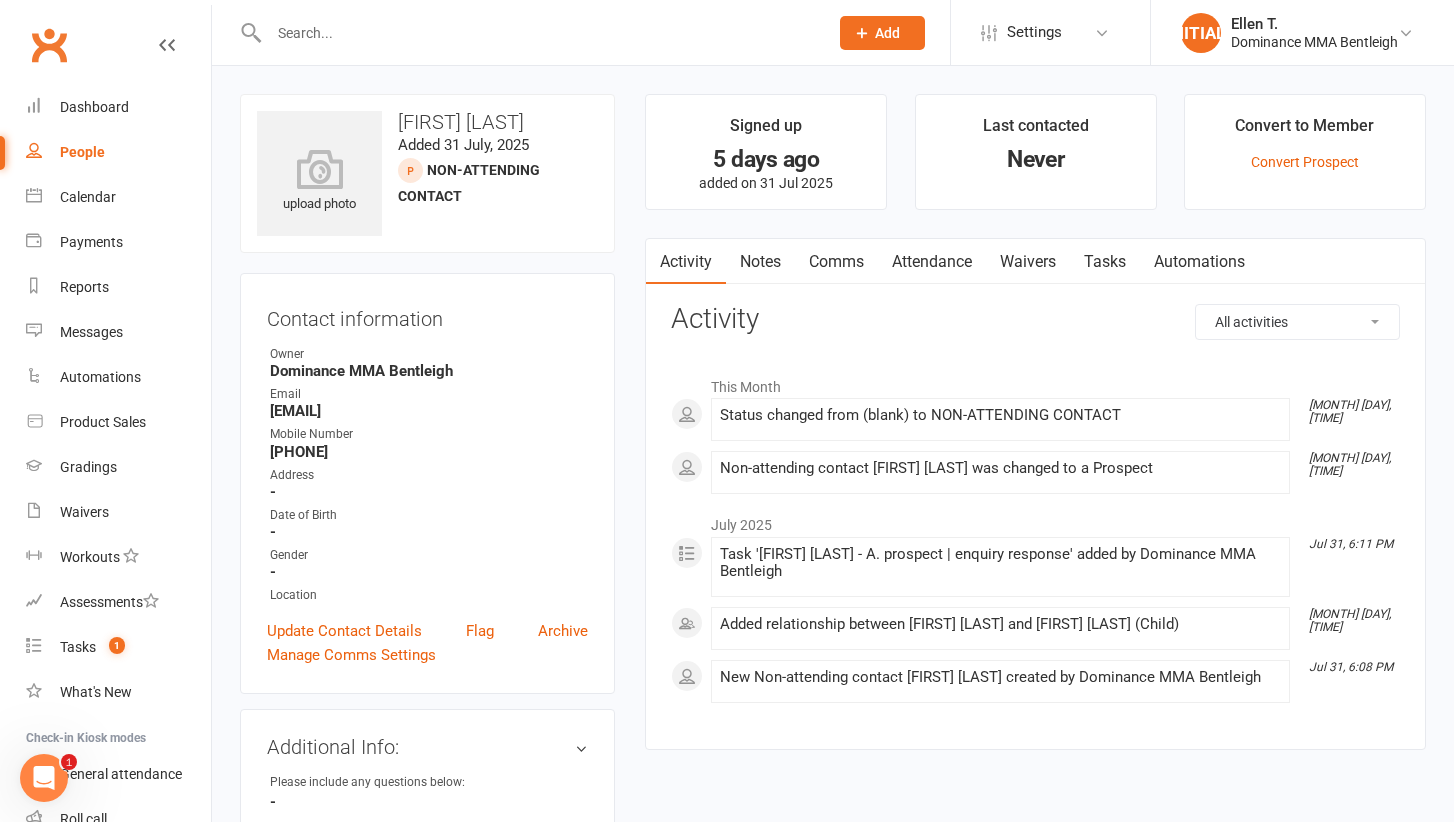 scroll, scrollTop: 0, scrollLeft: 0, axis: both 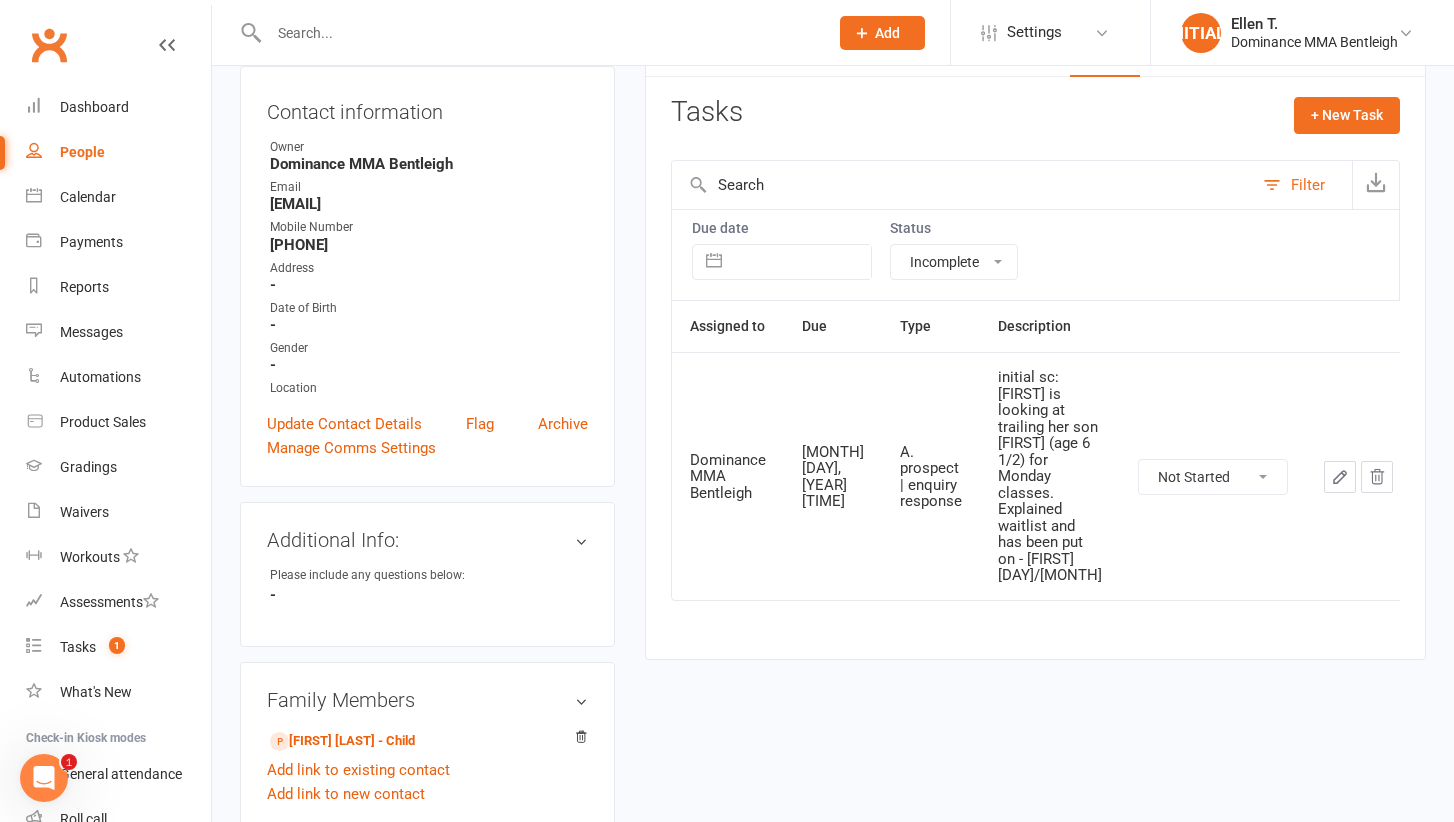 click at bounding box center [1340, 477] 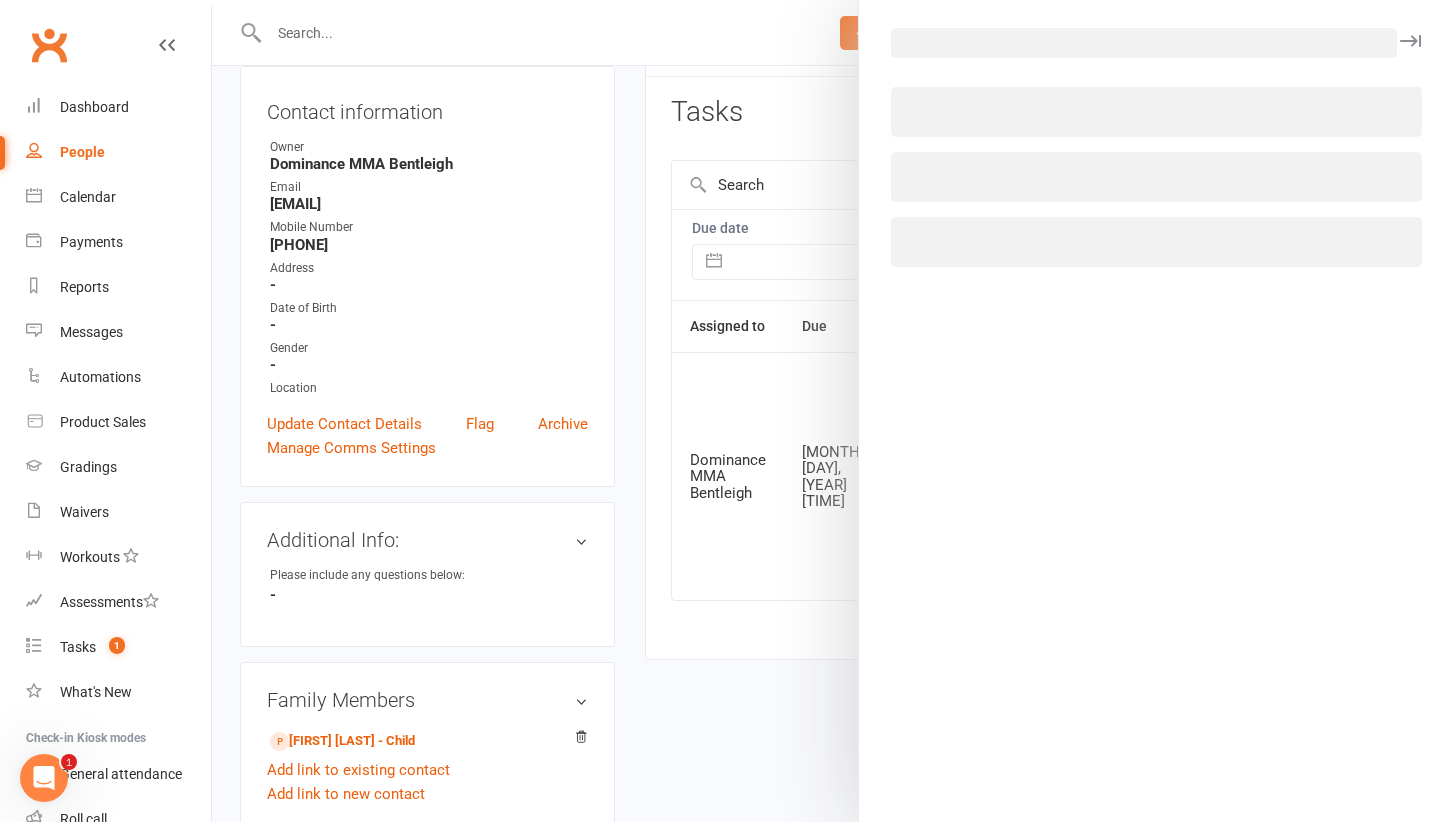 select on "24839" 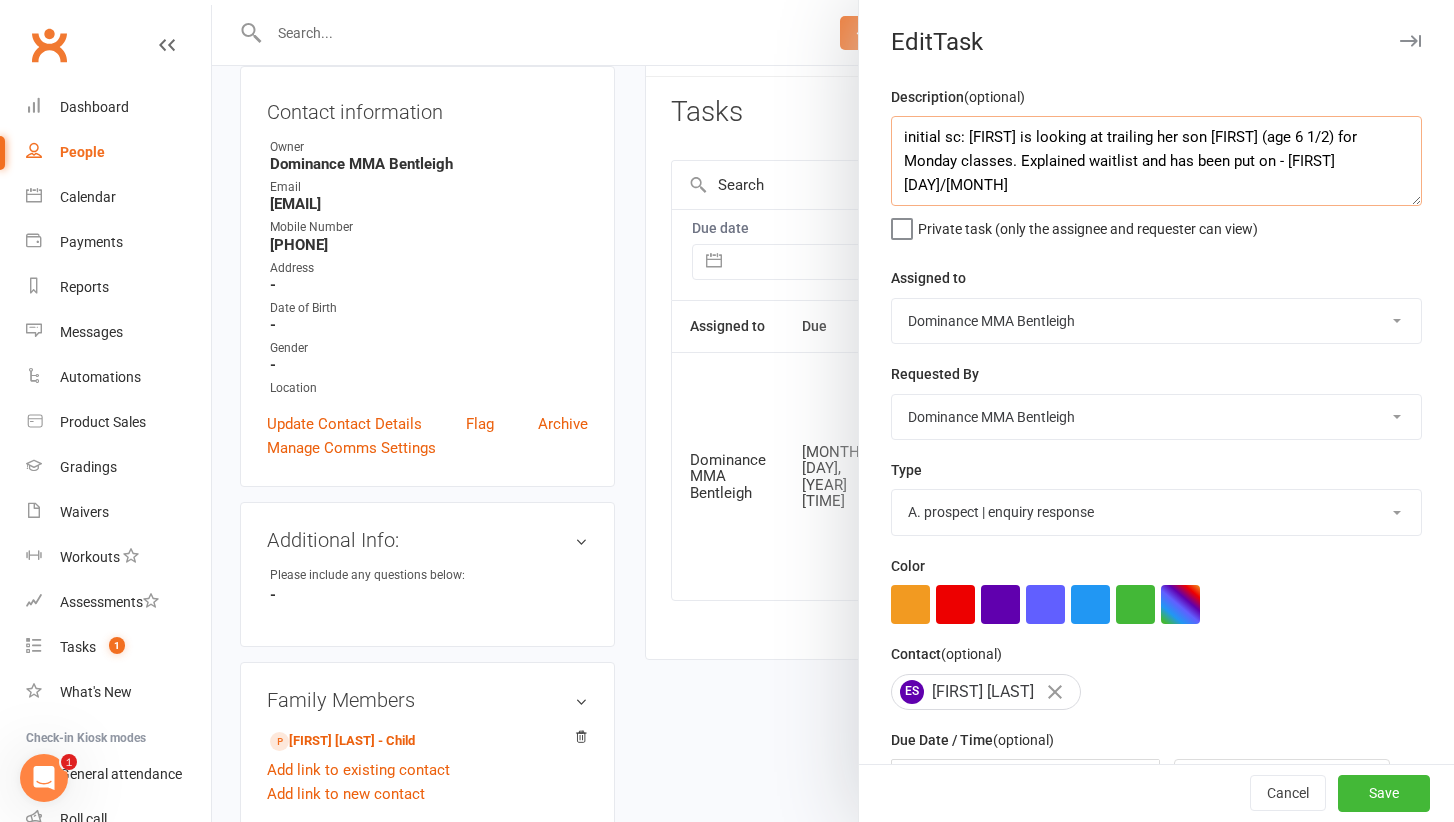 click on "initial sc: [FIRST] is looking at trailing her son [FIRST] (age 6 1/2) for Monday classes. Explained waitlist and has been put on - [FIRST] [DAY]/[MONTH]" at bounding box center [1156, 161] 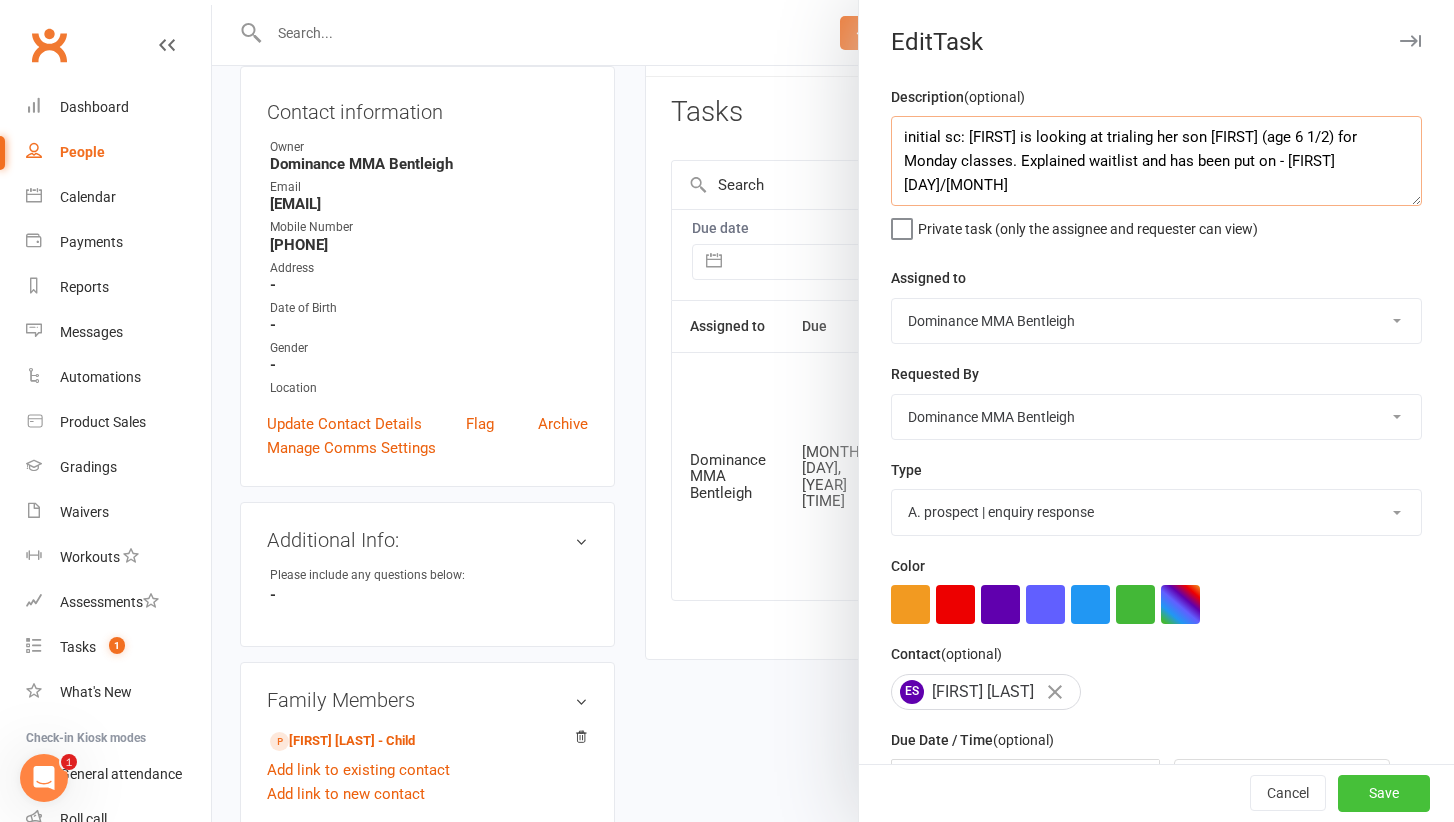 type on "initial sc: [FIRST] is looking at trialing her son [FIRST] (age 6 1/2) for Monday classes. Explained waitlist and has been put on - [FIRST] [DAY]/[MONTH]" 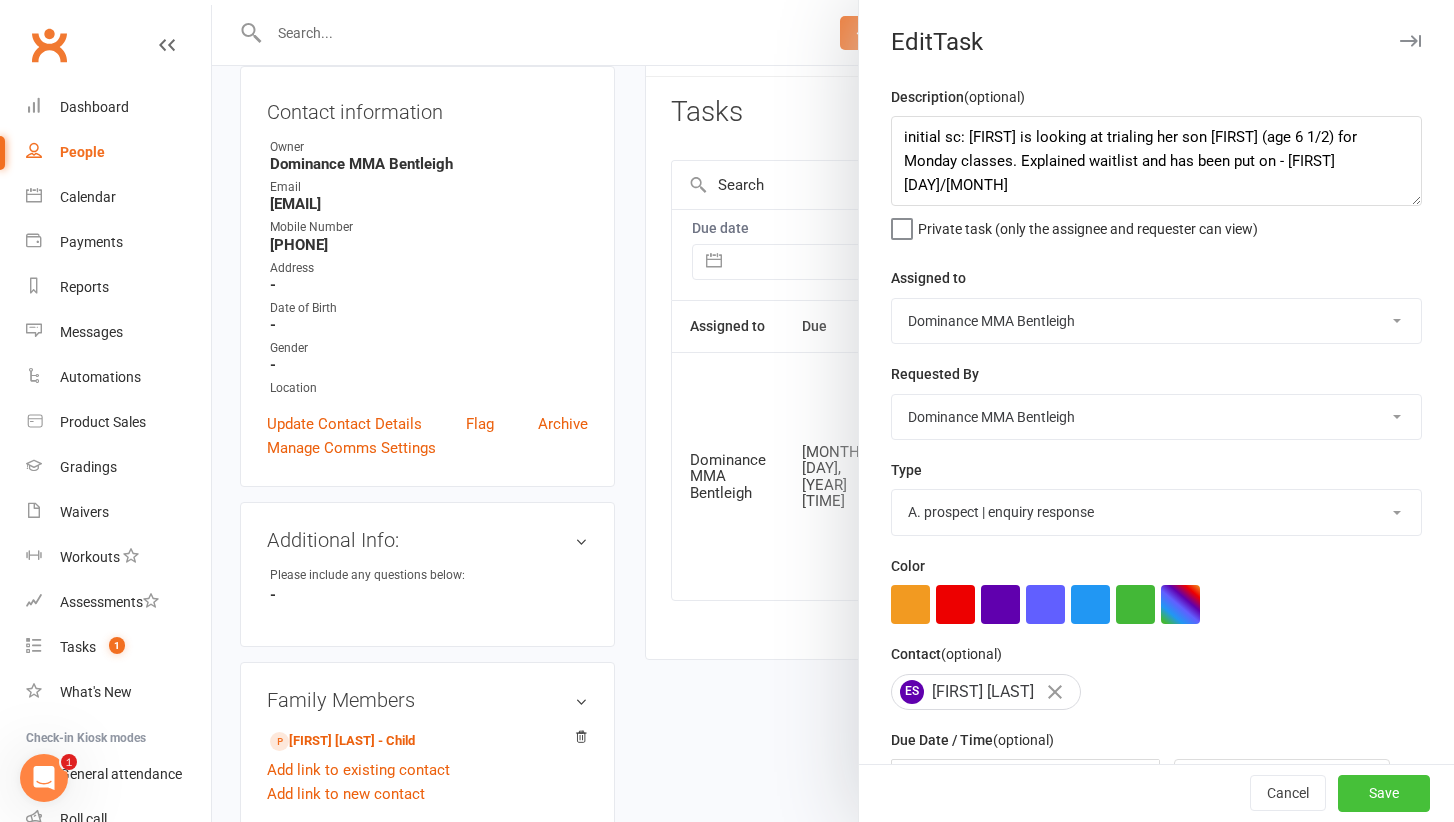 click on "Save" at bounding box center (1384, 794) 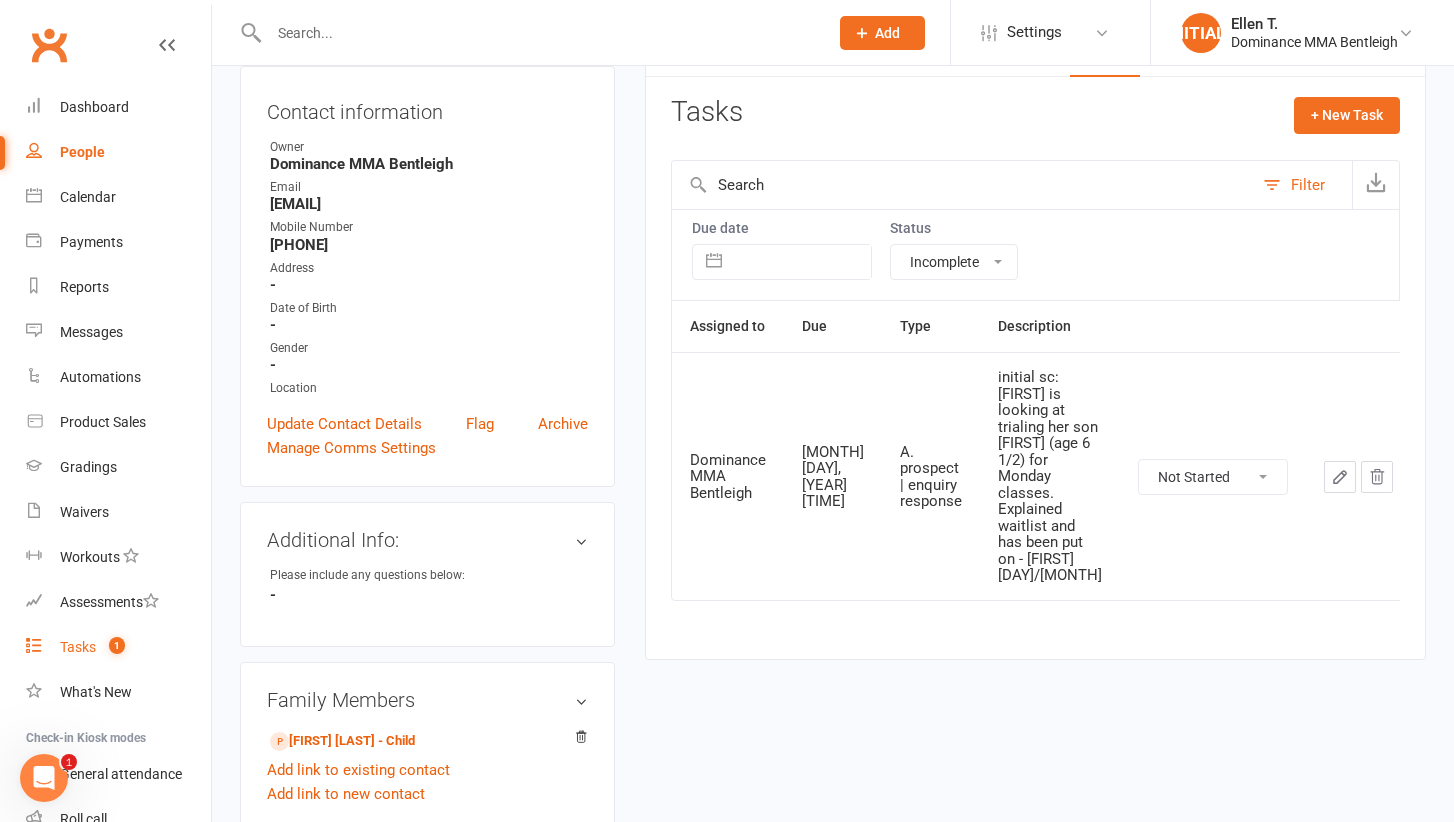 click on "Tasks" at bounding box center [78, 647] 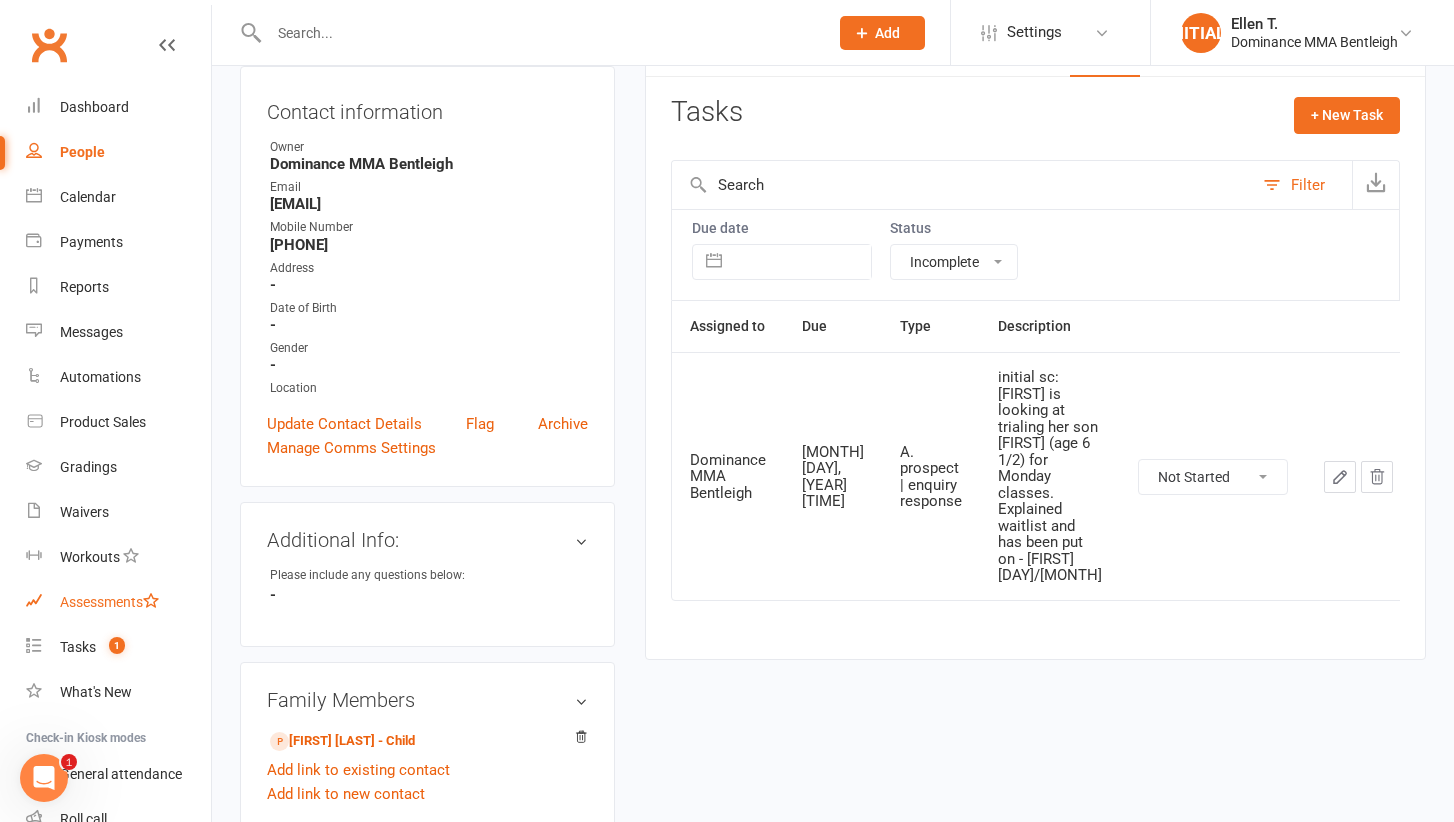 scroll, scrollTop: 0, scrollLeft: 0, axis: both 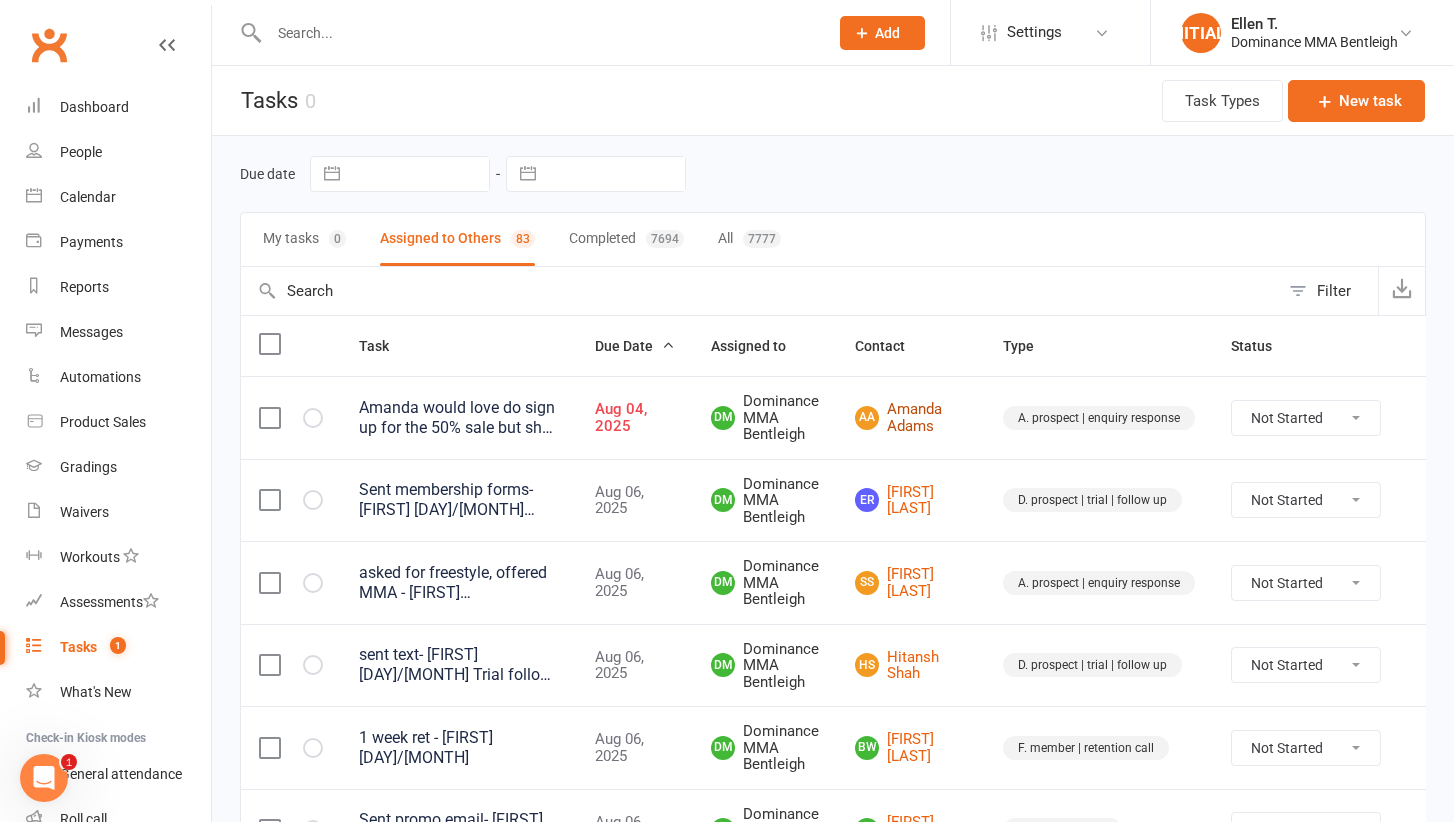 click on "AA [FIRST] [LAST]" at bounding box center (911, 417) 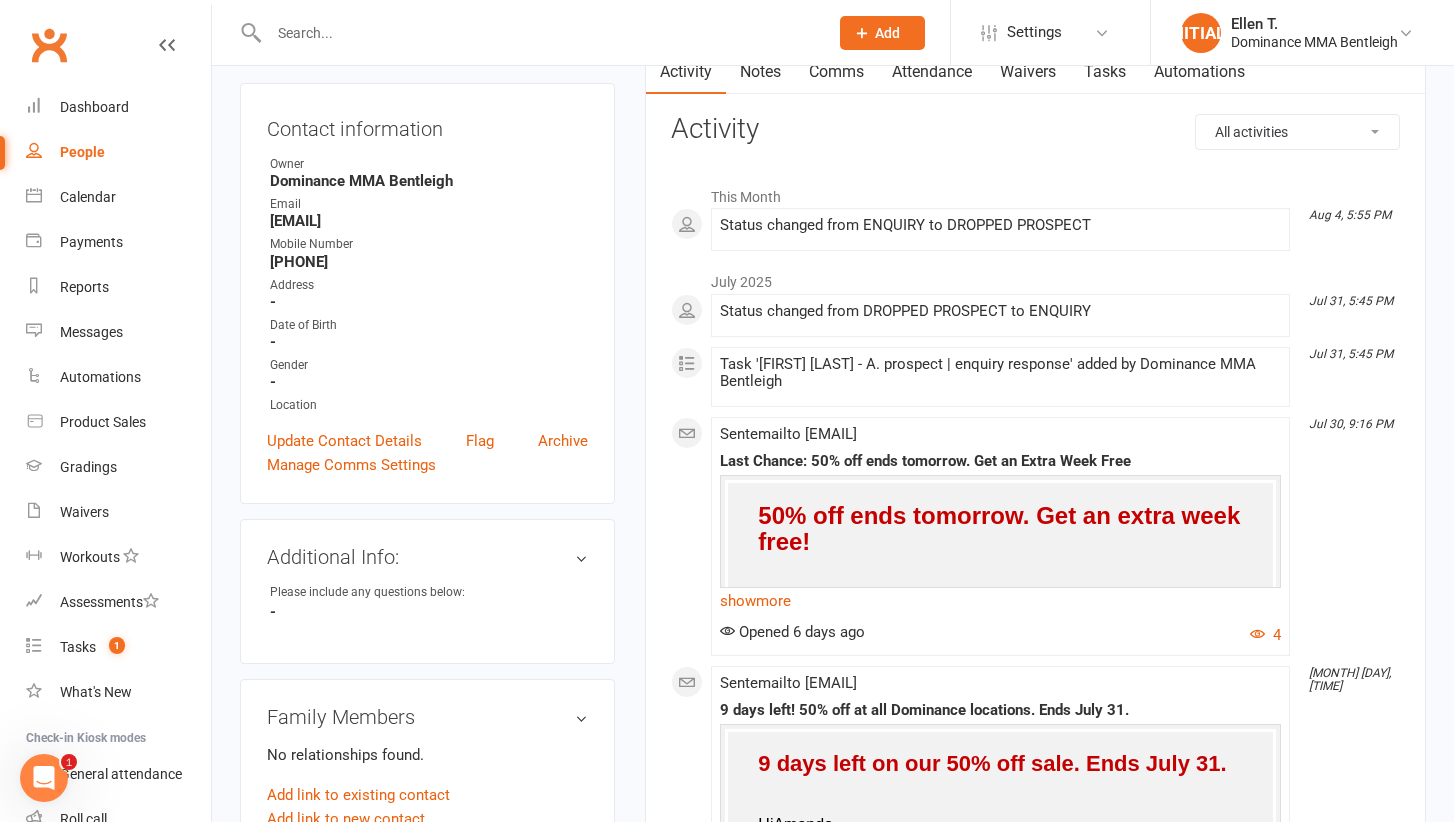 scroll, scrollTop: 197, scrollLeft: 0, axis: vertical 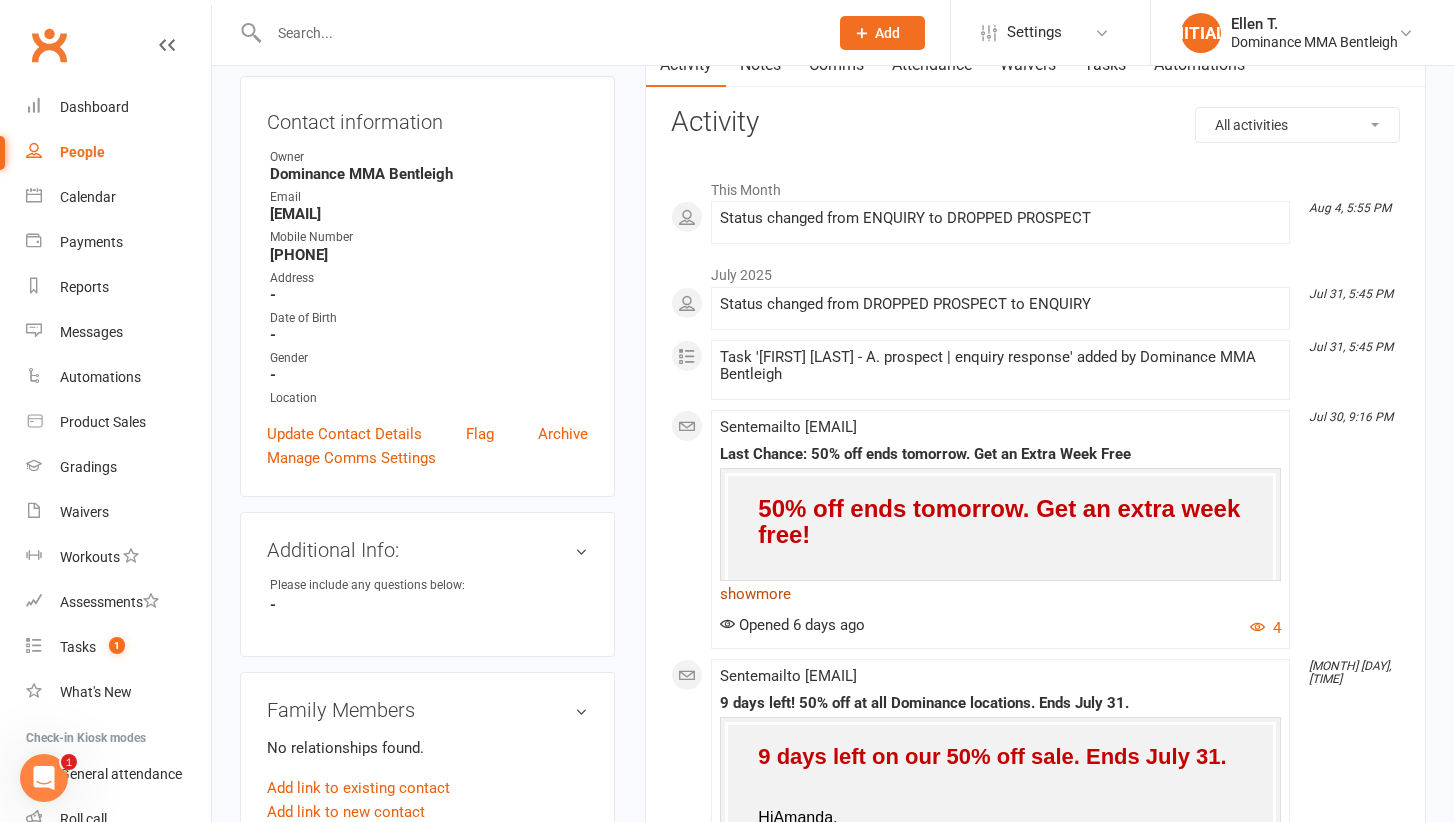 click on "show  more" at bounding box center (1000, 594) 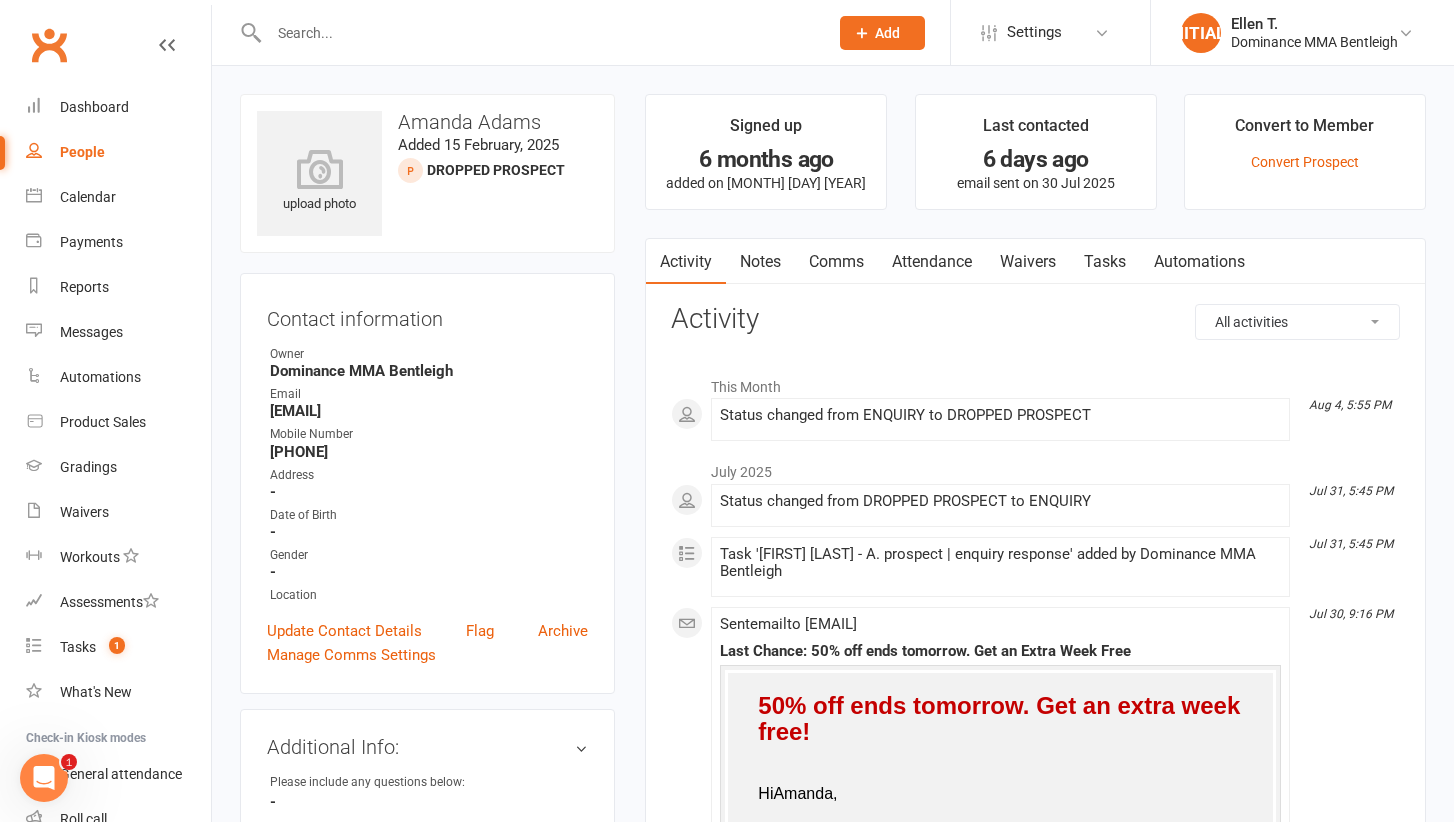 scroll, scrollTop: 0, scrollLeft: 0, axis: both 